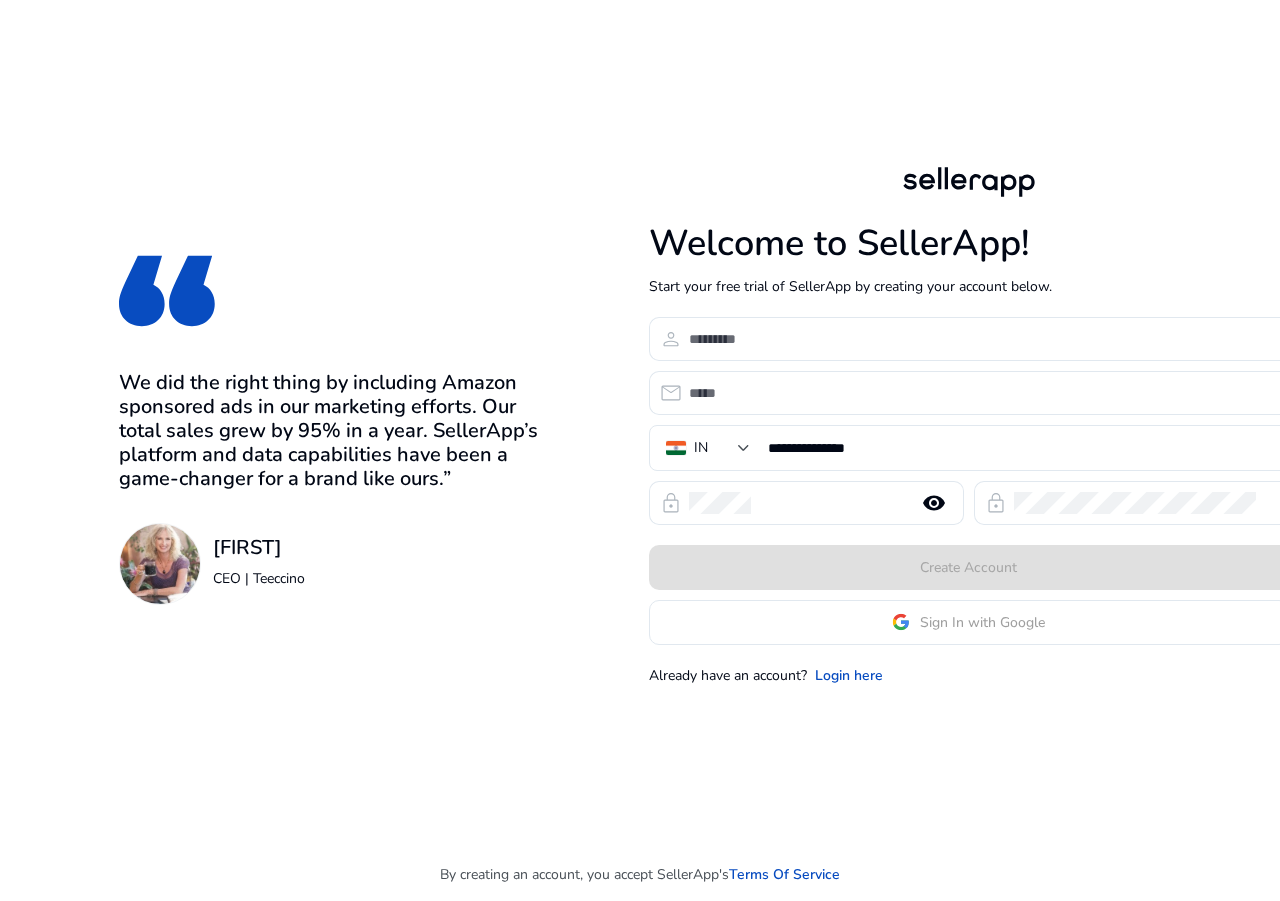 scroll, scrollTop: 0, scrollLeft: 0, axis: both 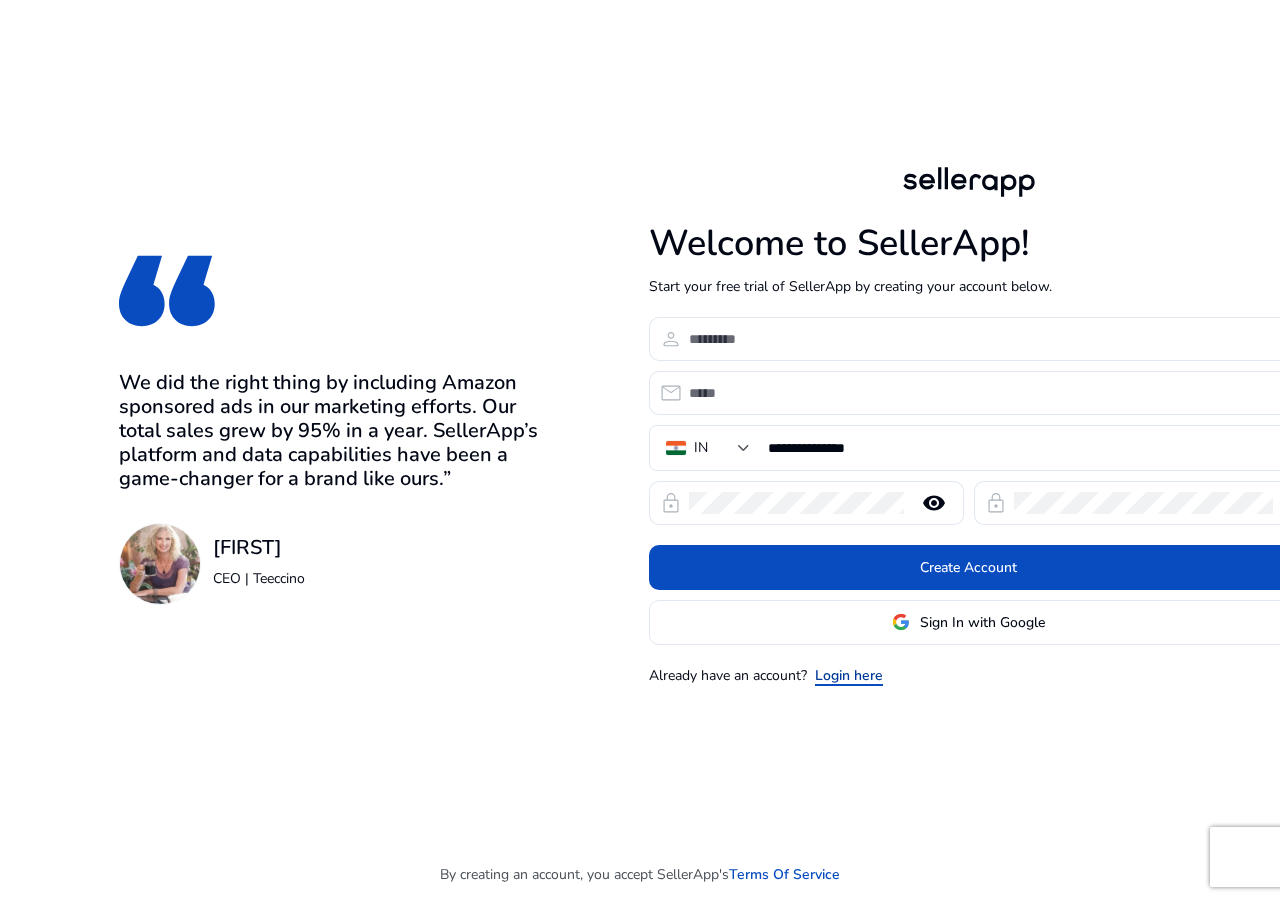click on "Login here" 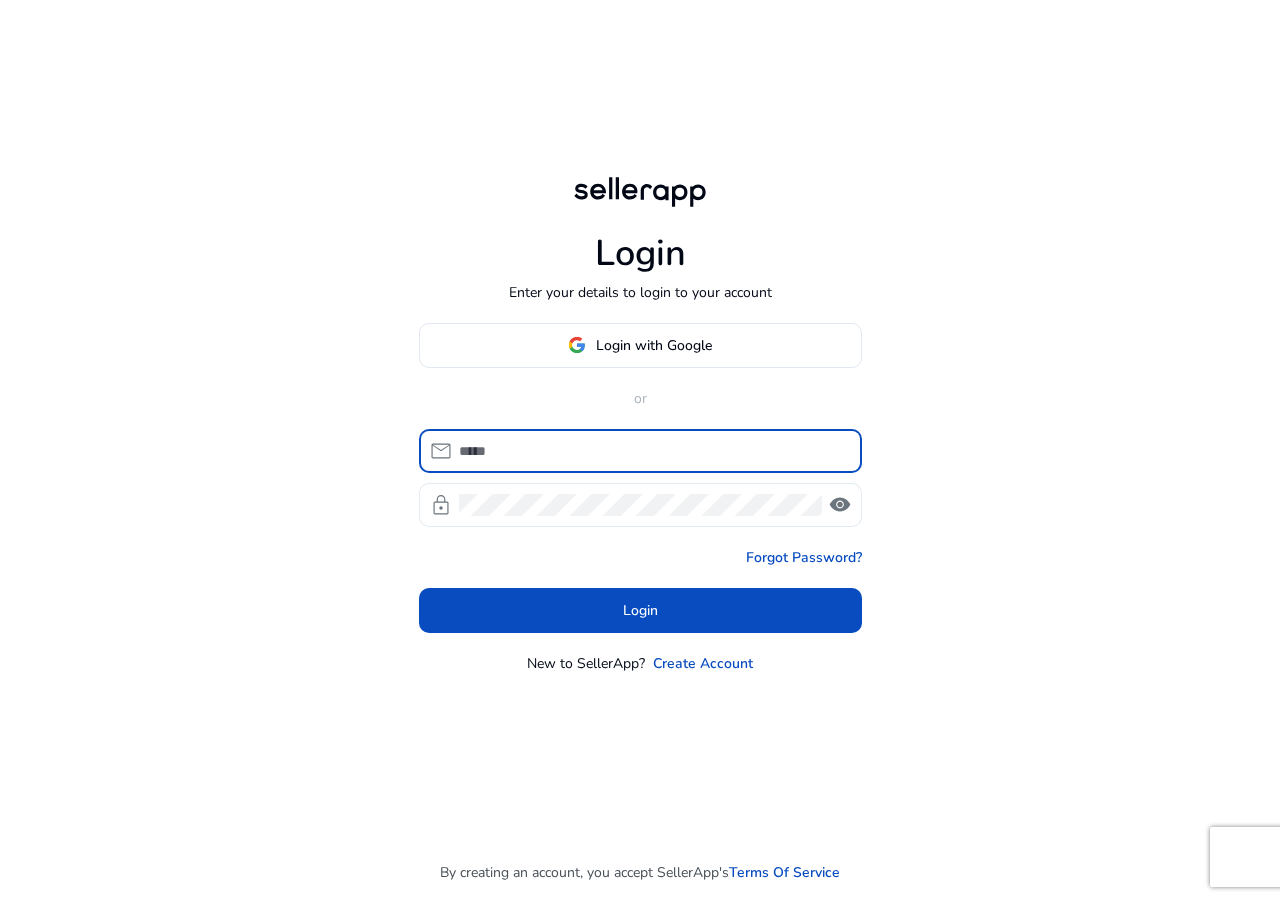 type on "**********" 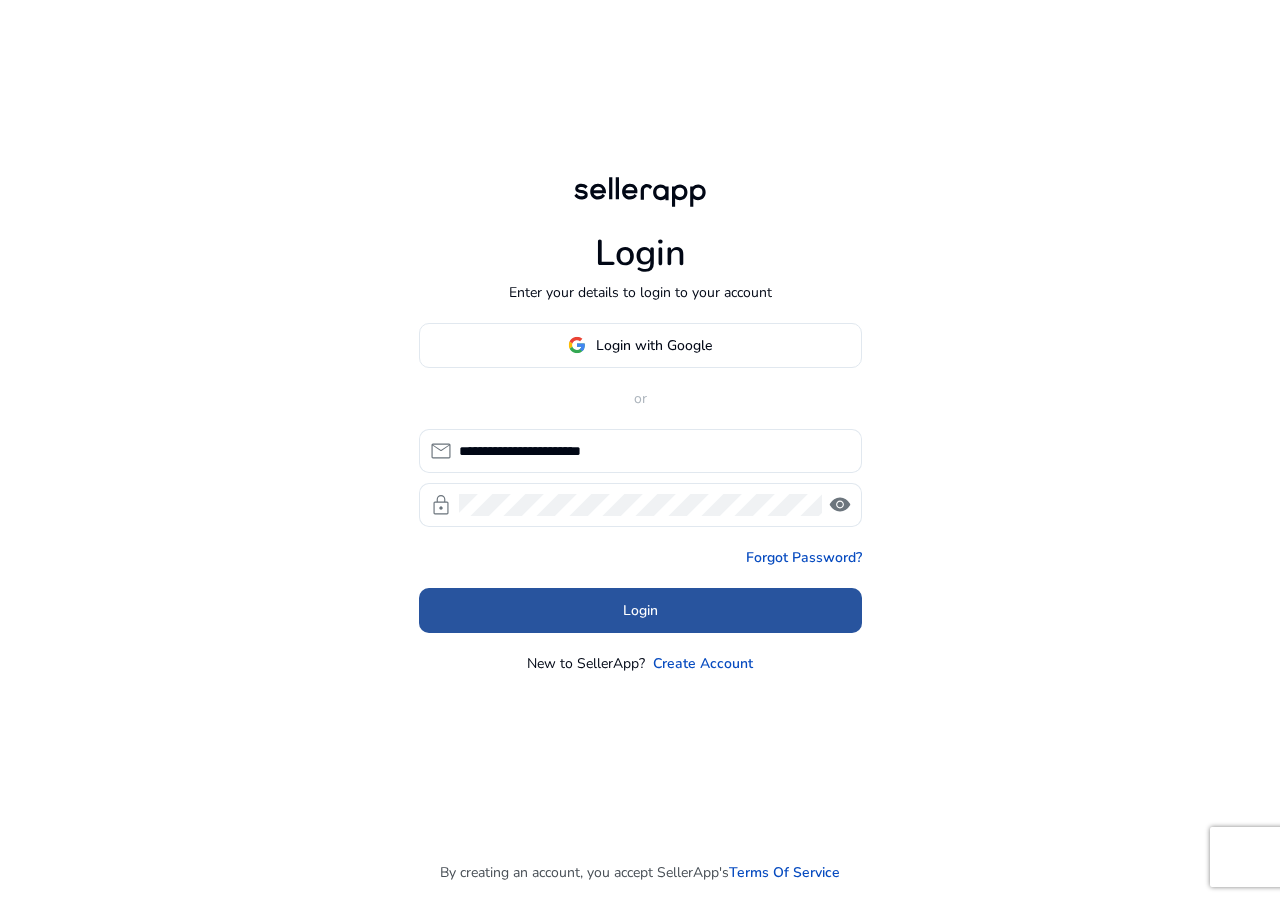 click at bounding box center (640, 610) 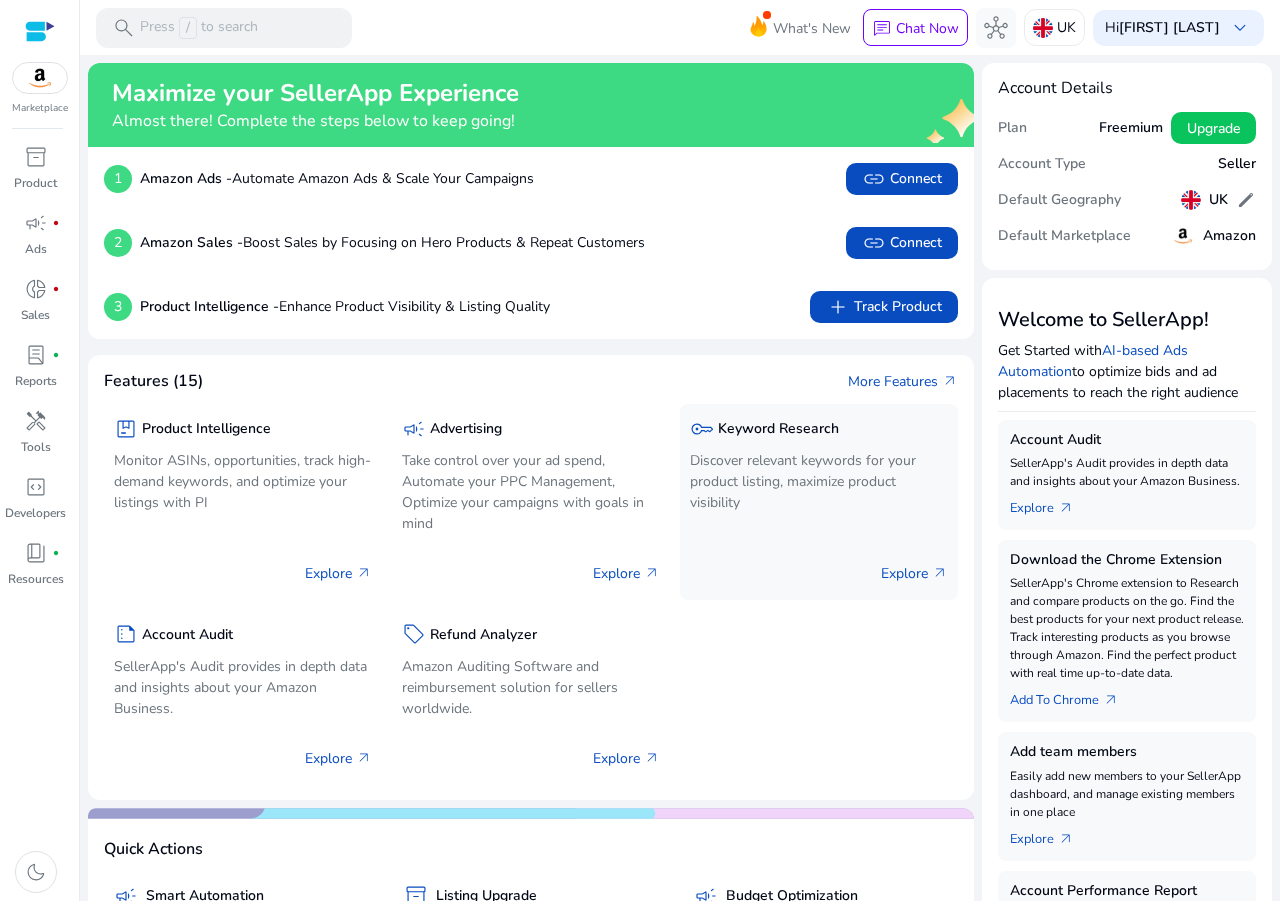 click on "key  Keyword Research" 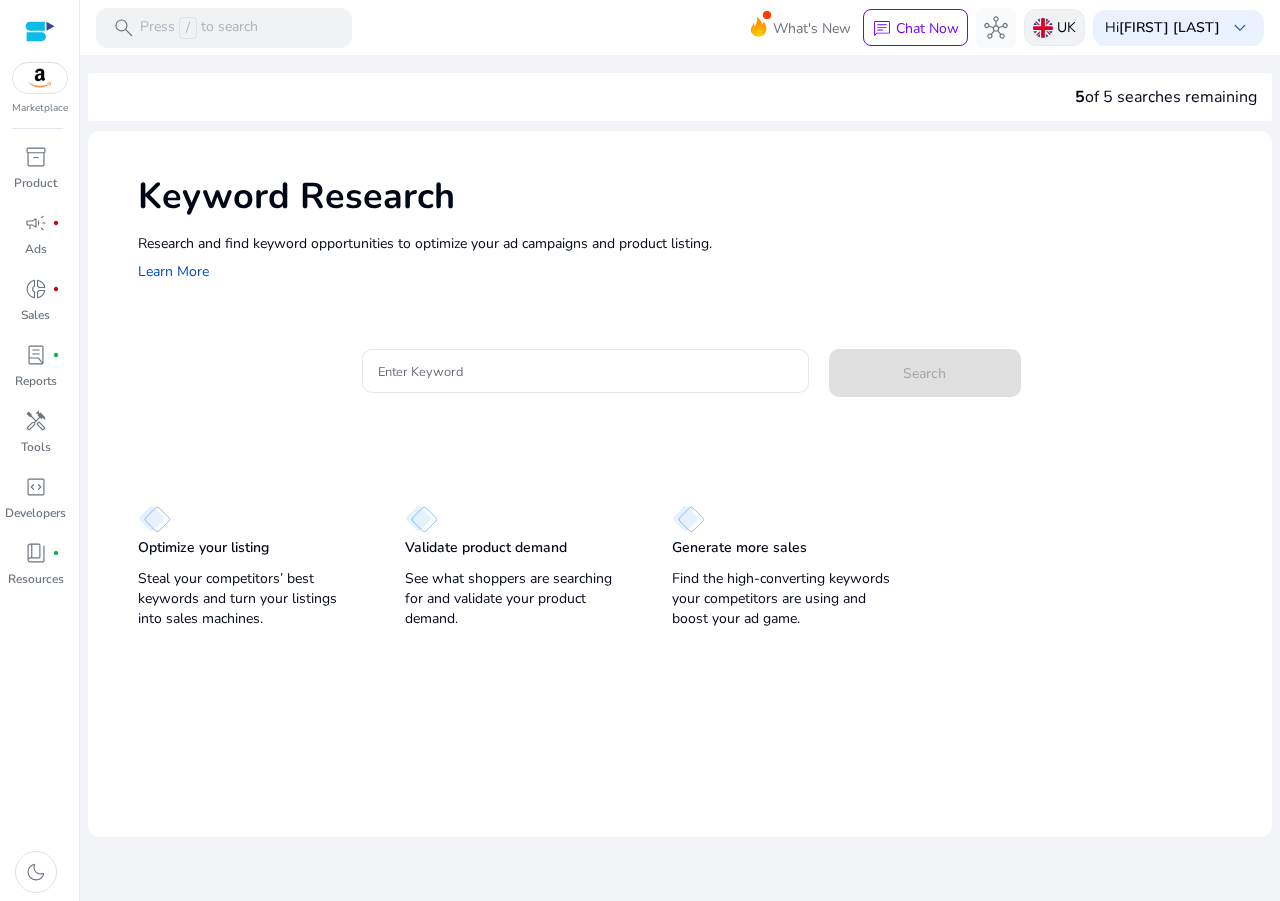 click at bounding box center (1043, 28) 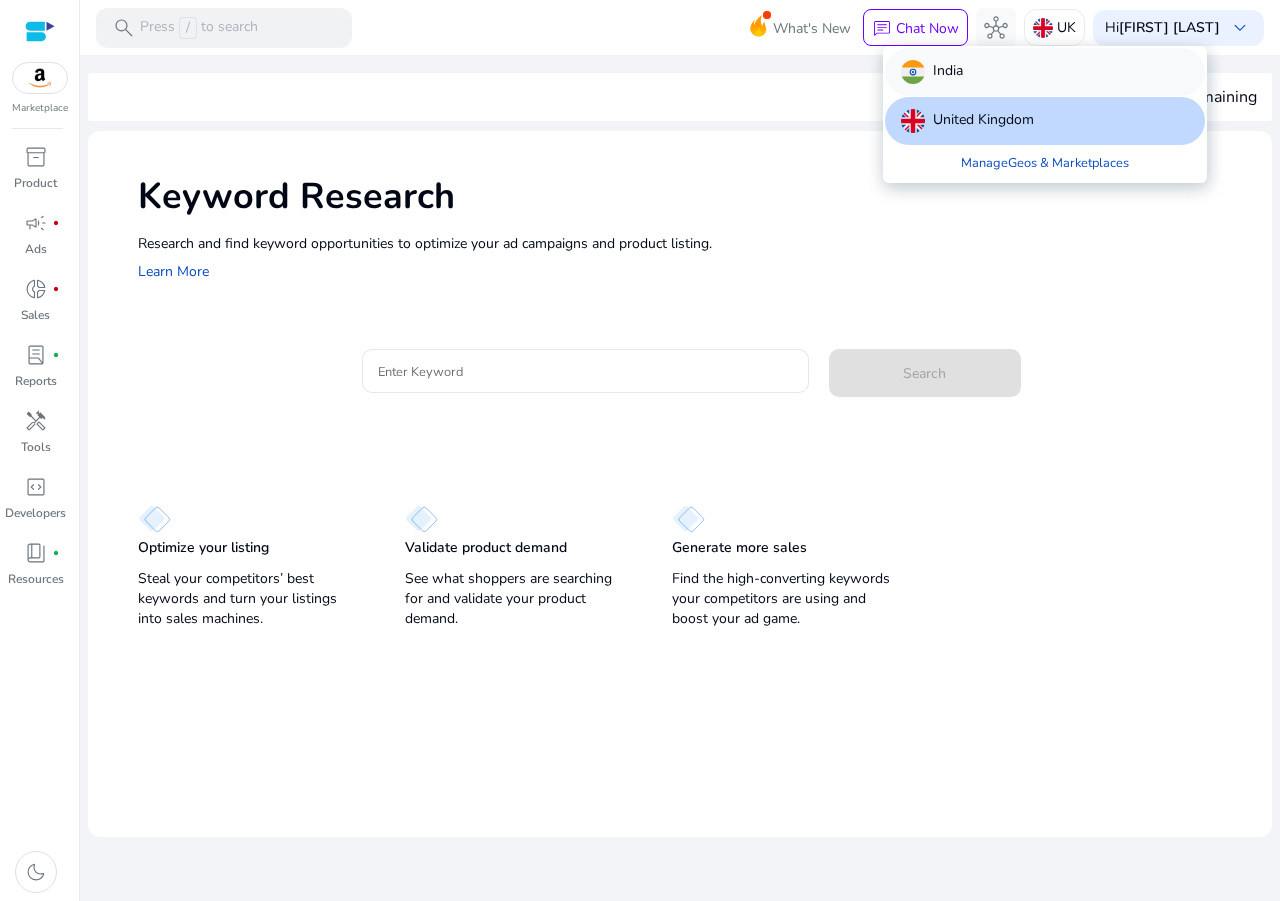 click on "India" at bounding box center (1045, 72) 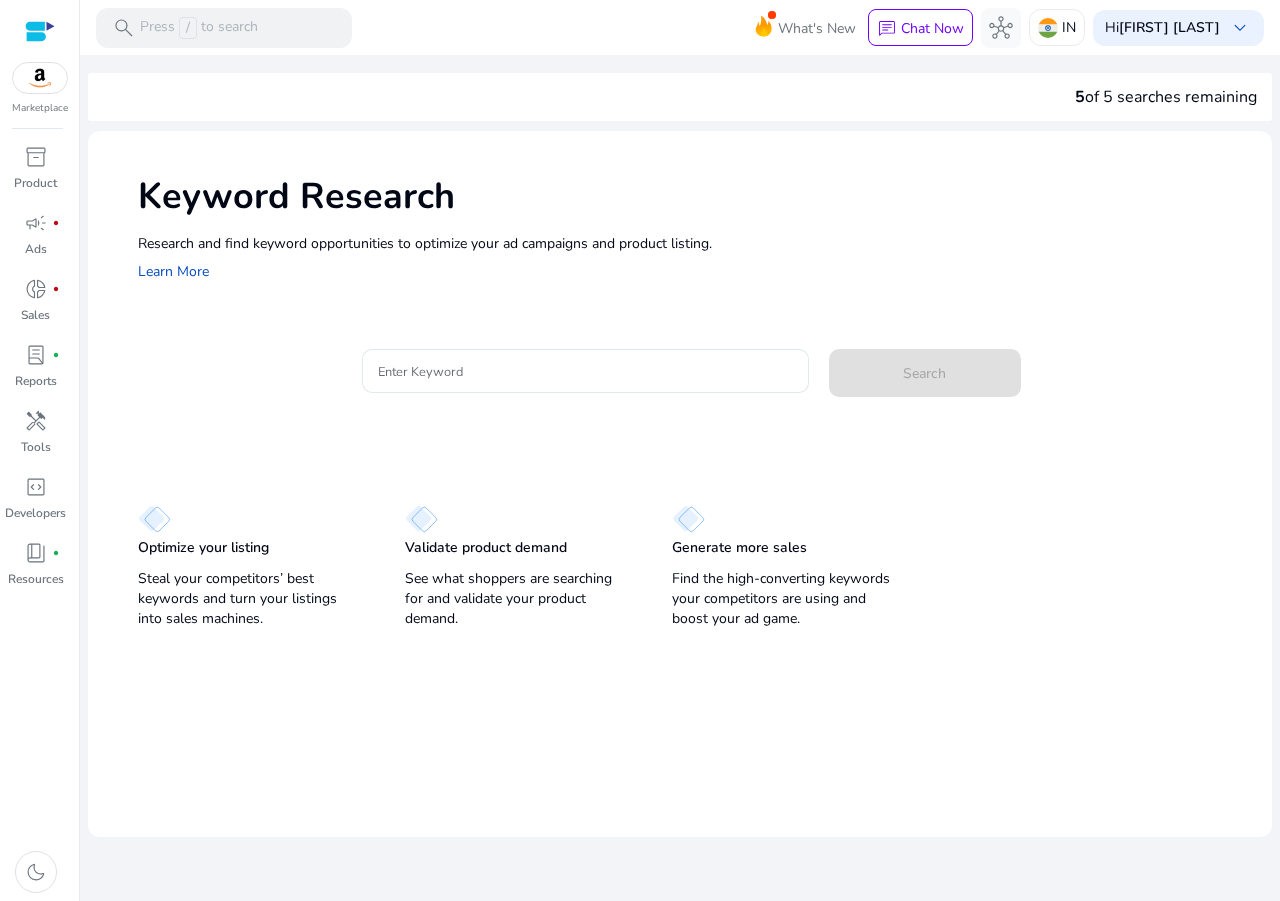 scroll, scrollTop: 0, scrollLeft: 0, axis: both 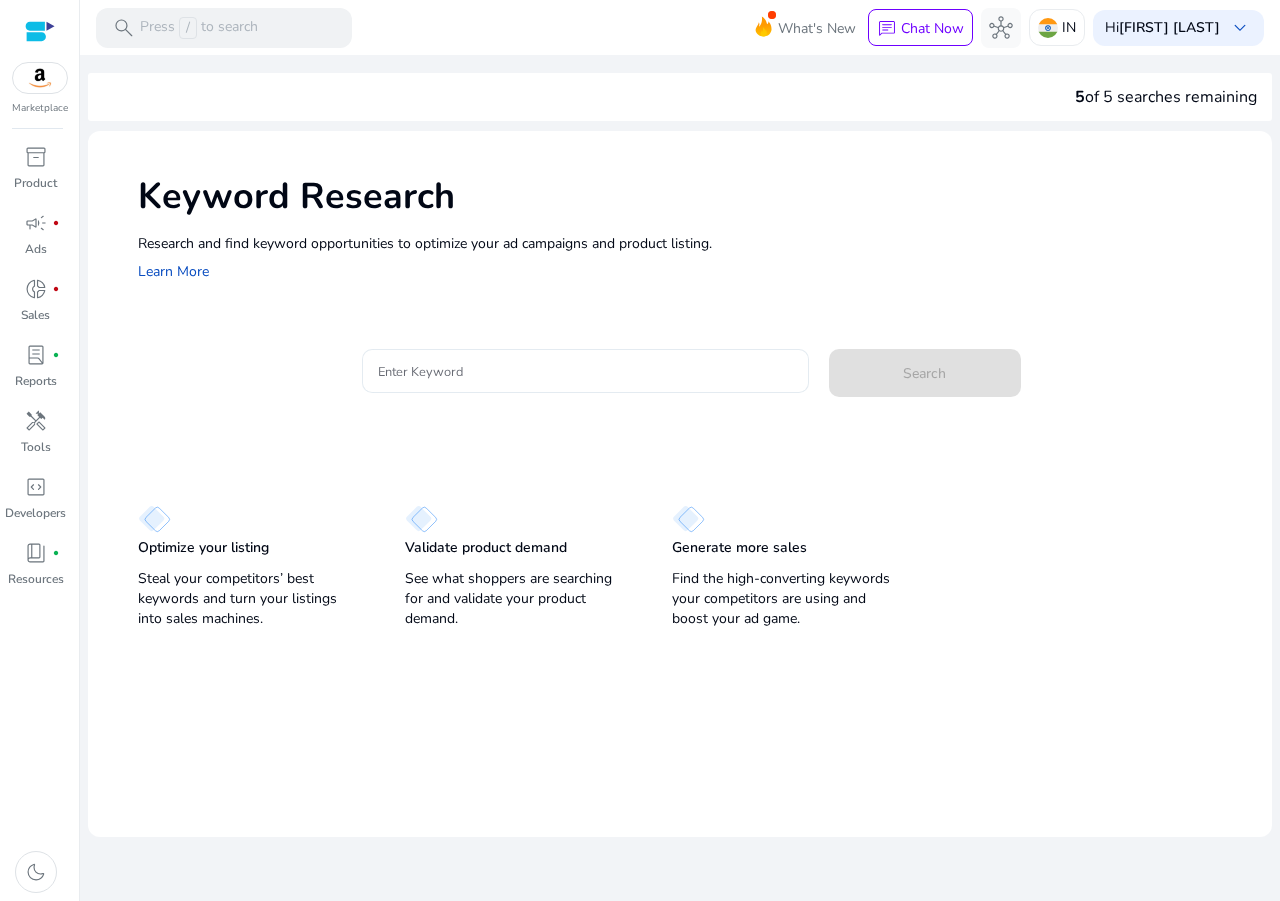 click 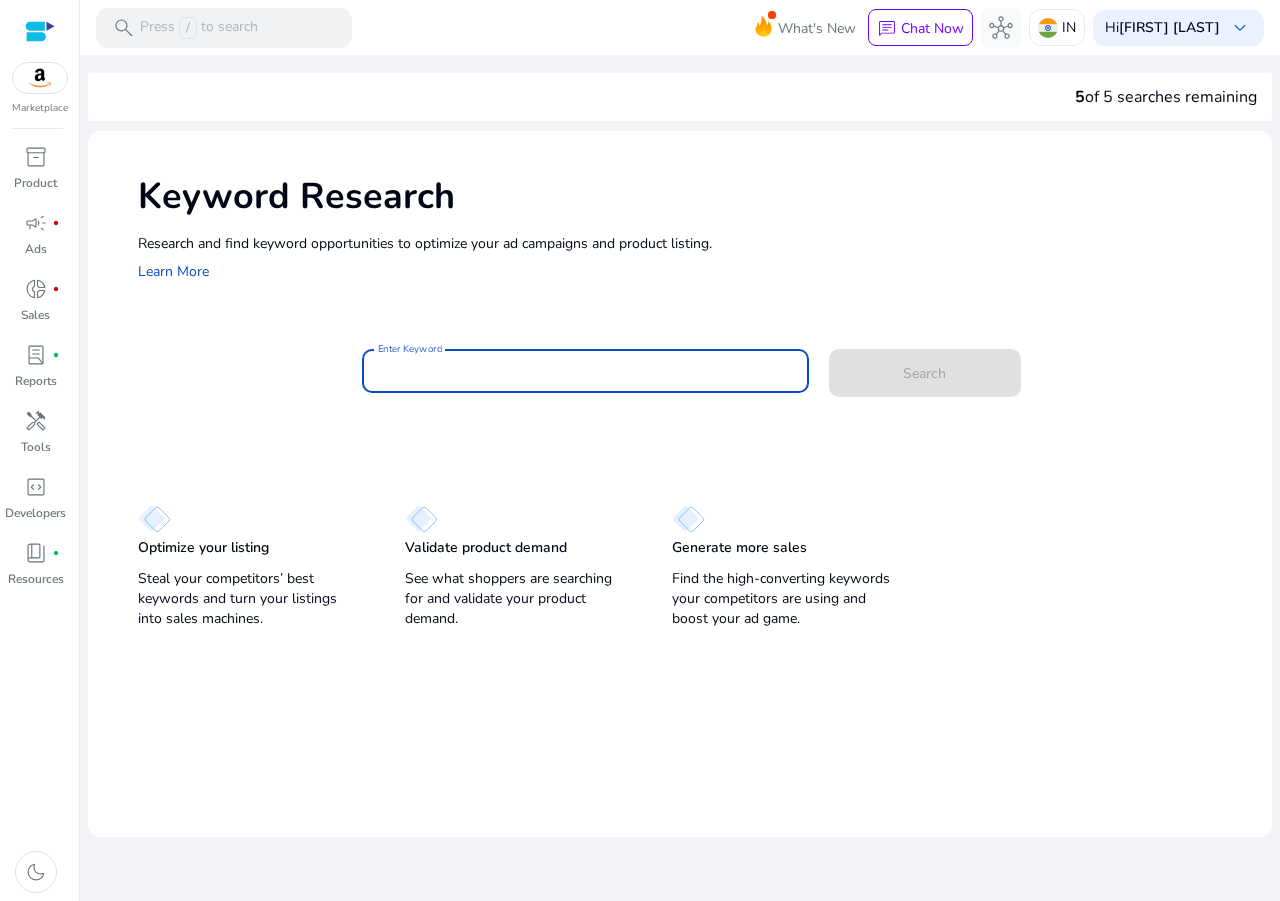 click on "Enter Keyword" at bounding box center [585, 371] 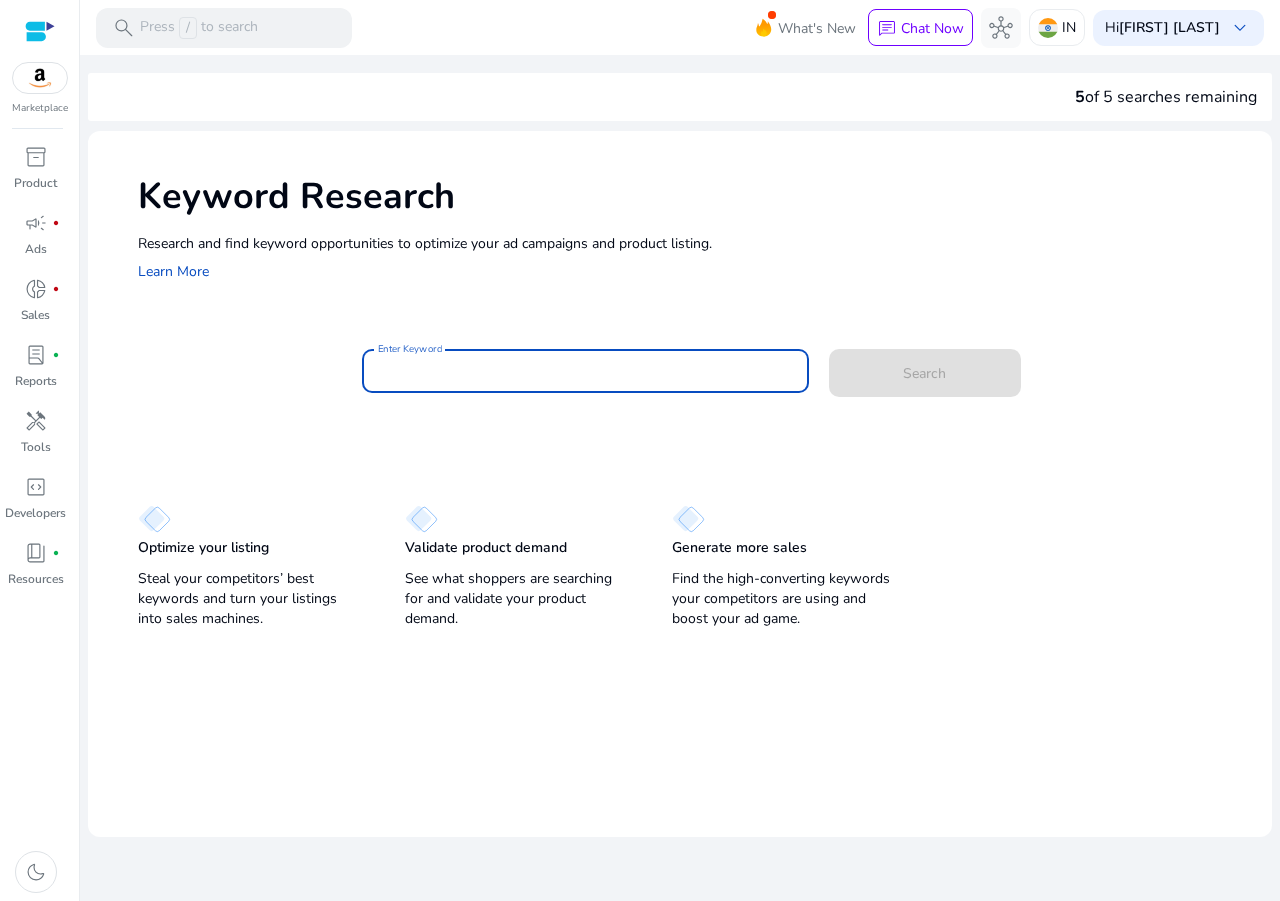 paste on "*********" 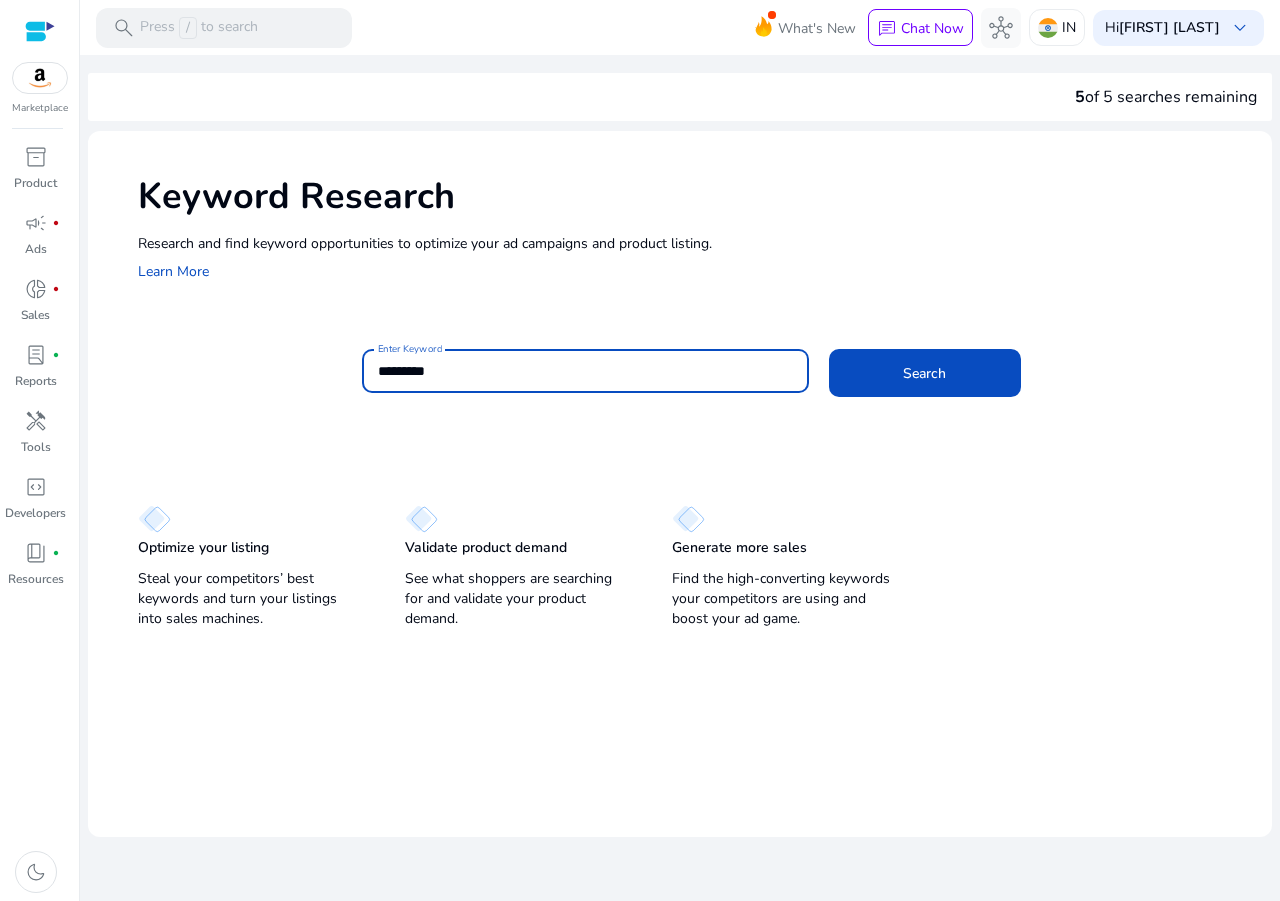 type on "*********" 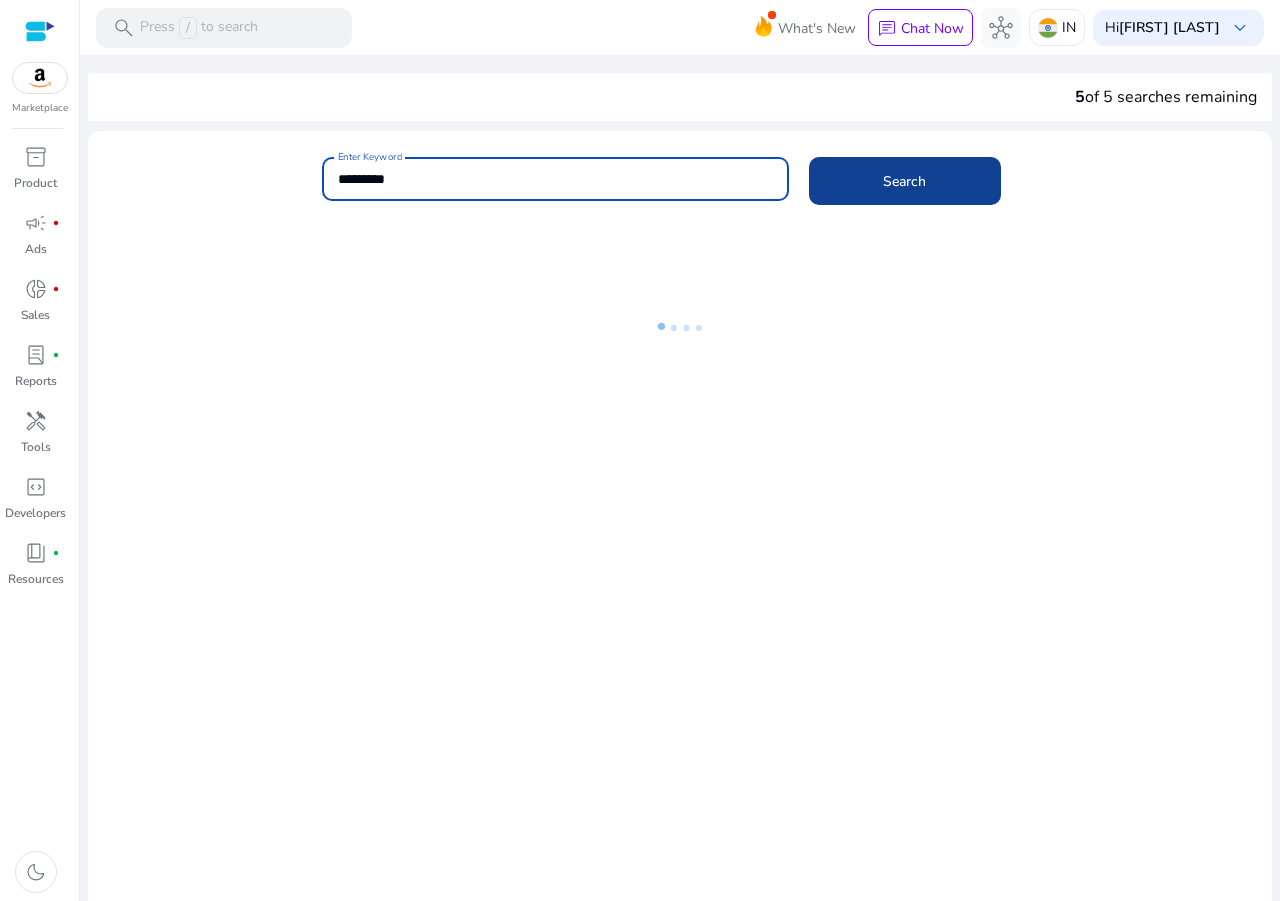 click on "Search" 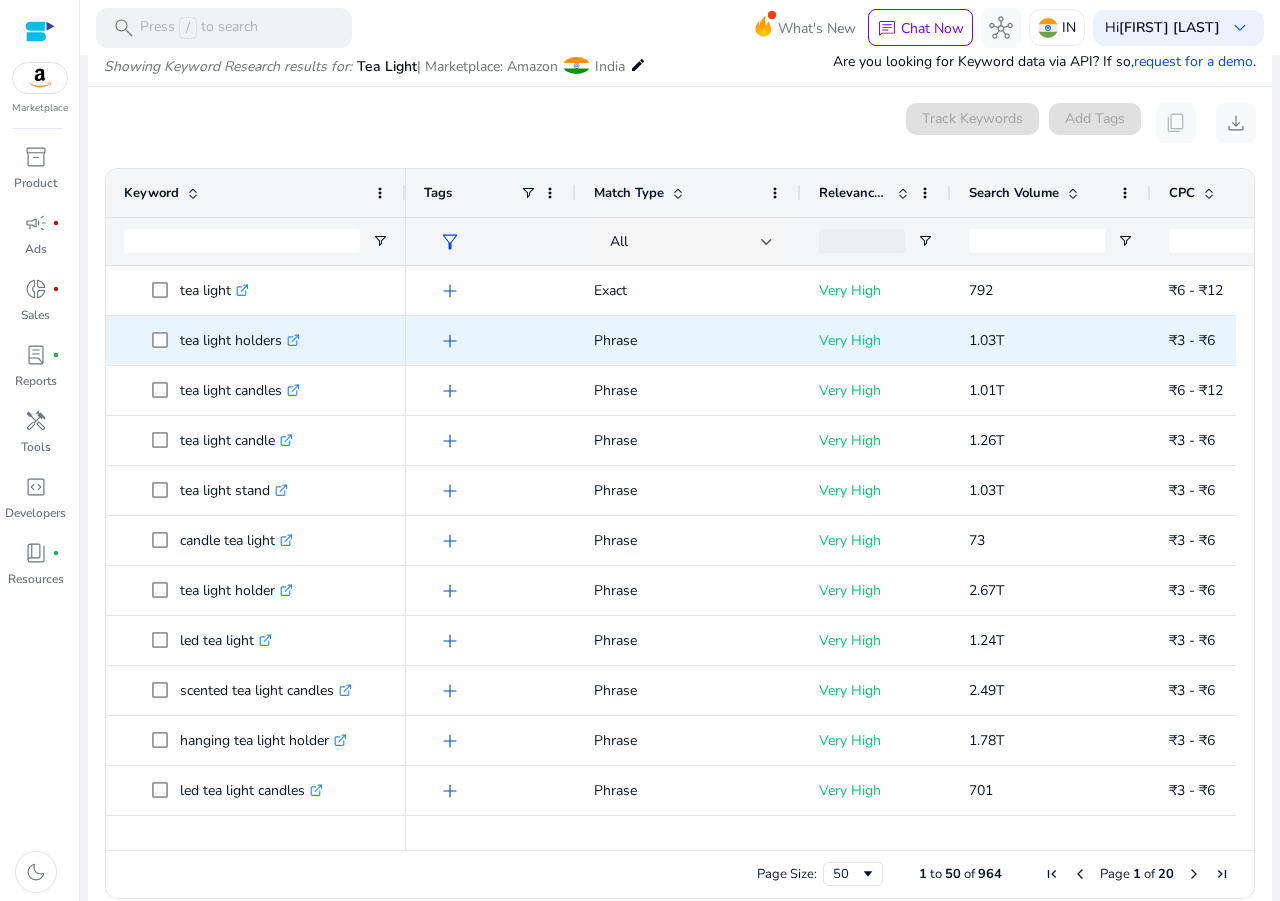 scroll, scrollTop: 238, scrollLeft: 0, axis: vertical 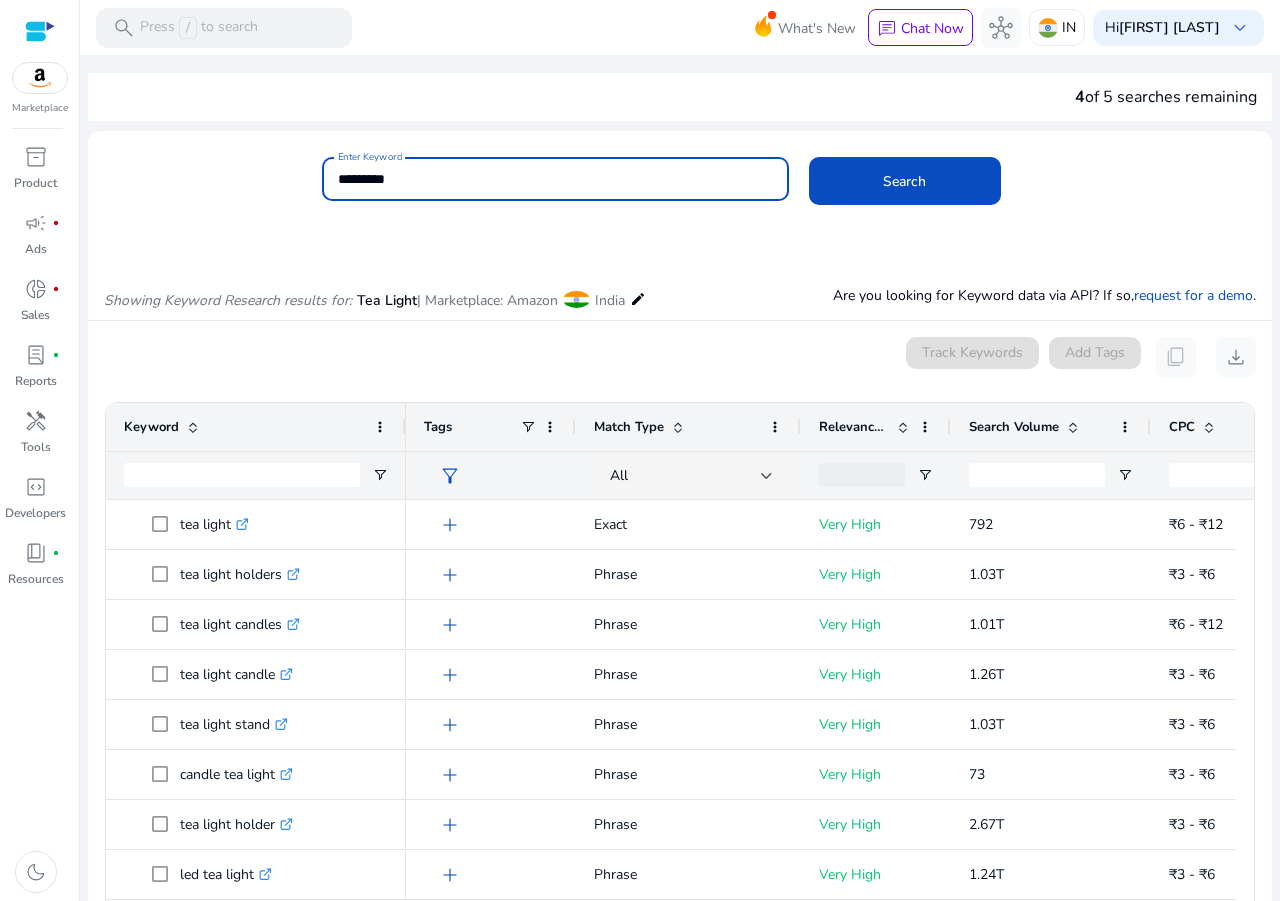drag, startPoint x: 523, startPoint y: 187, endPoint x: 303, endPoint y: 166, distance: 221 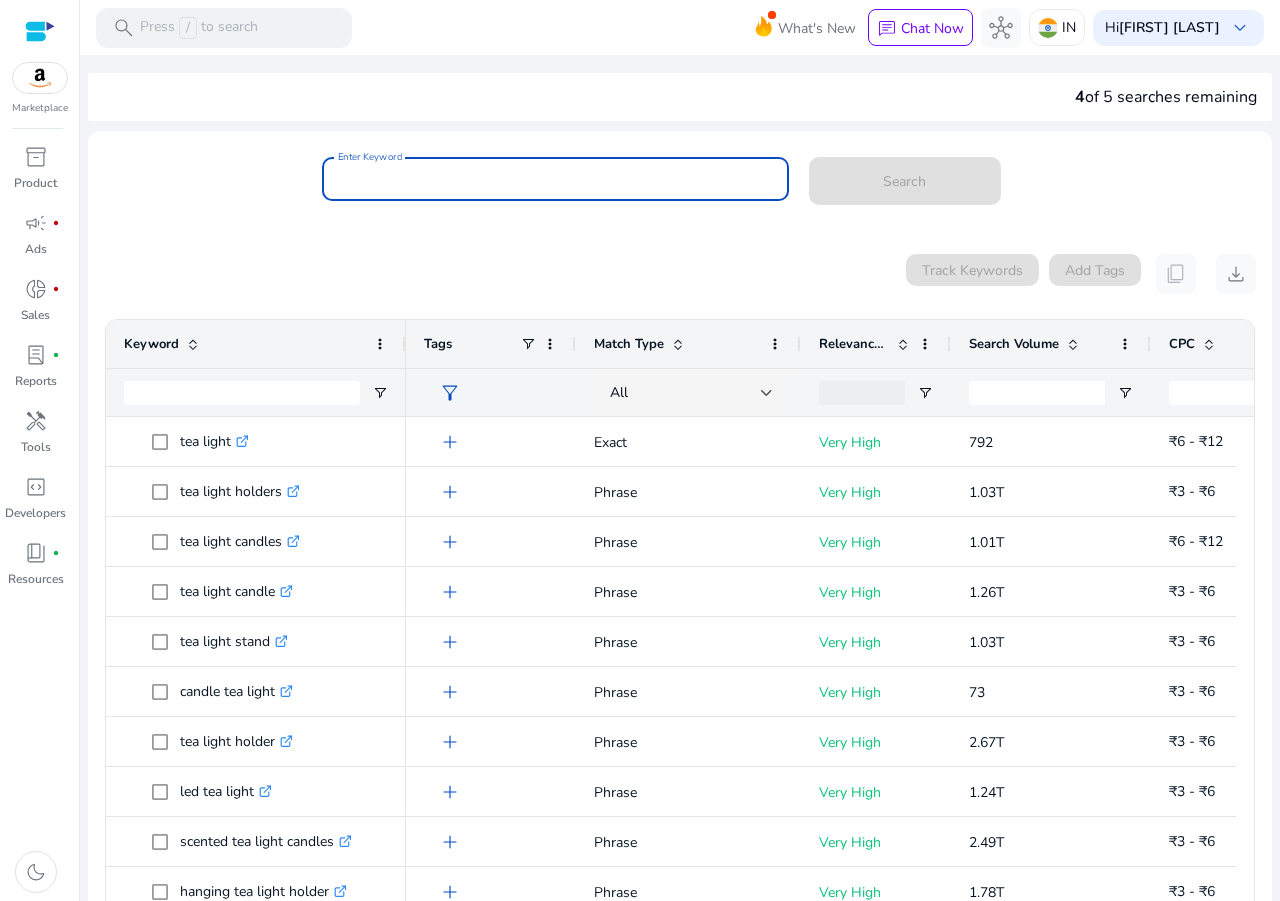 paste on "**********" 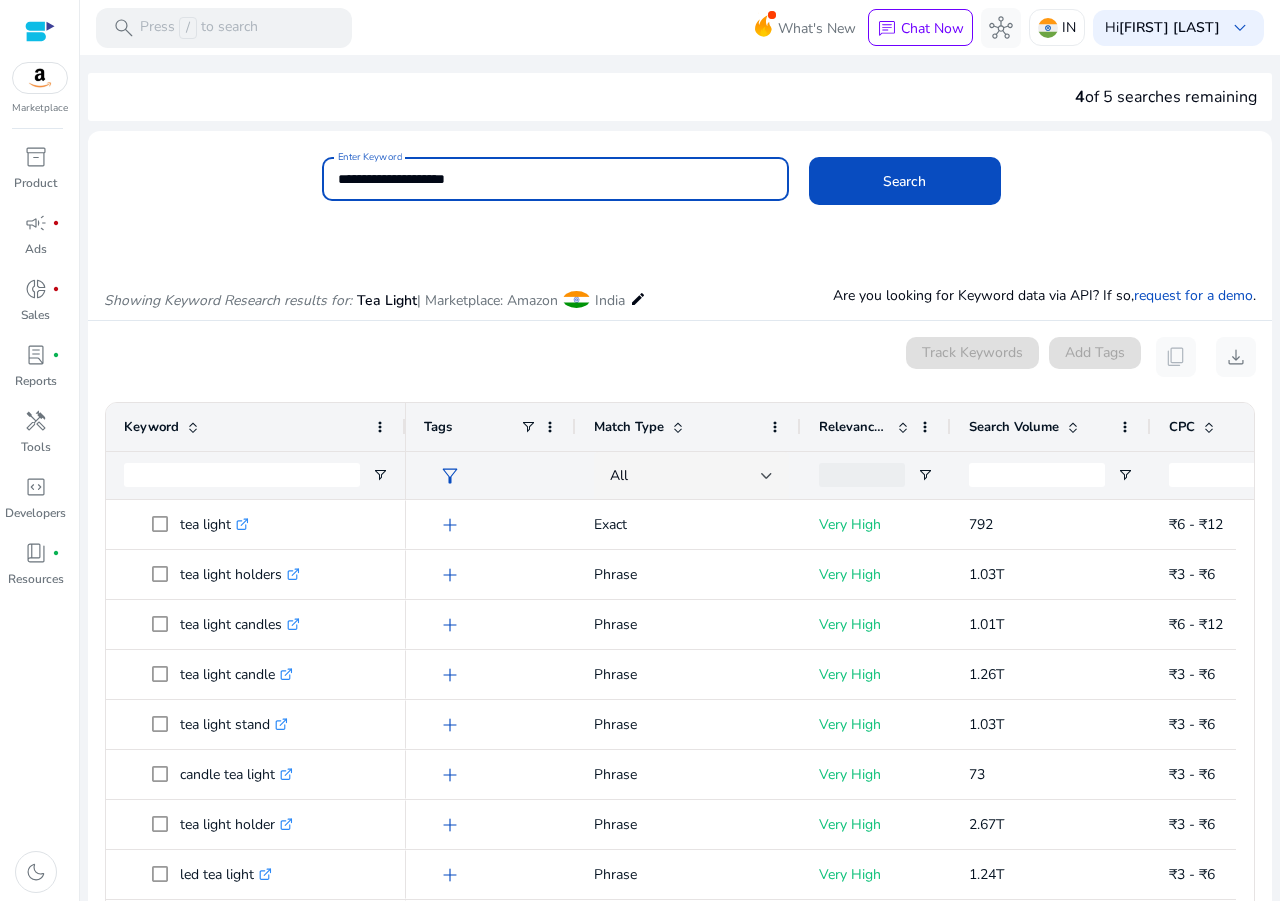 type on "**********" 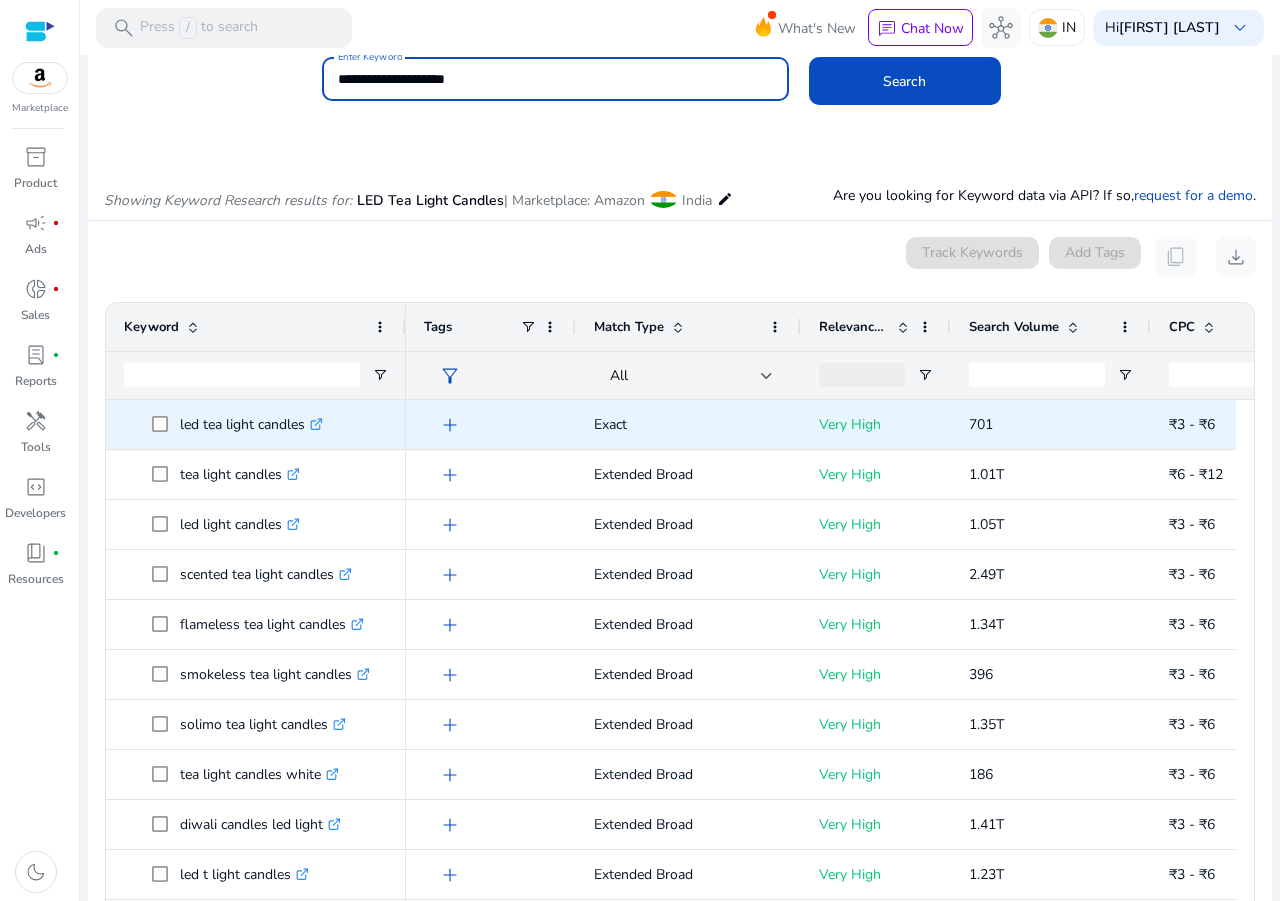 scroll, scrollTop: 238, scrollLeft: 0, axis: vertical 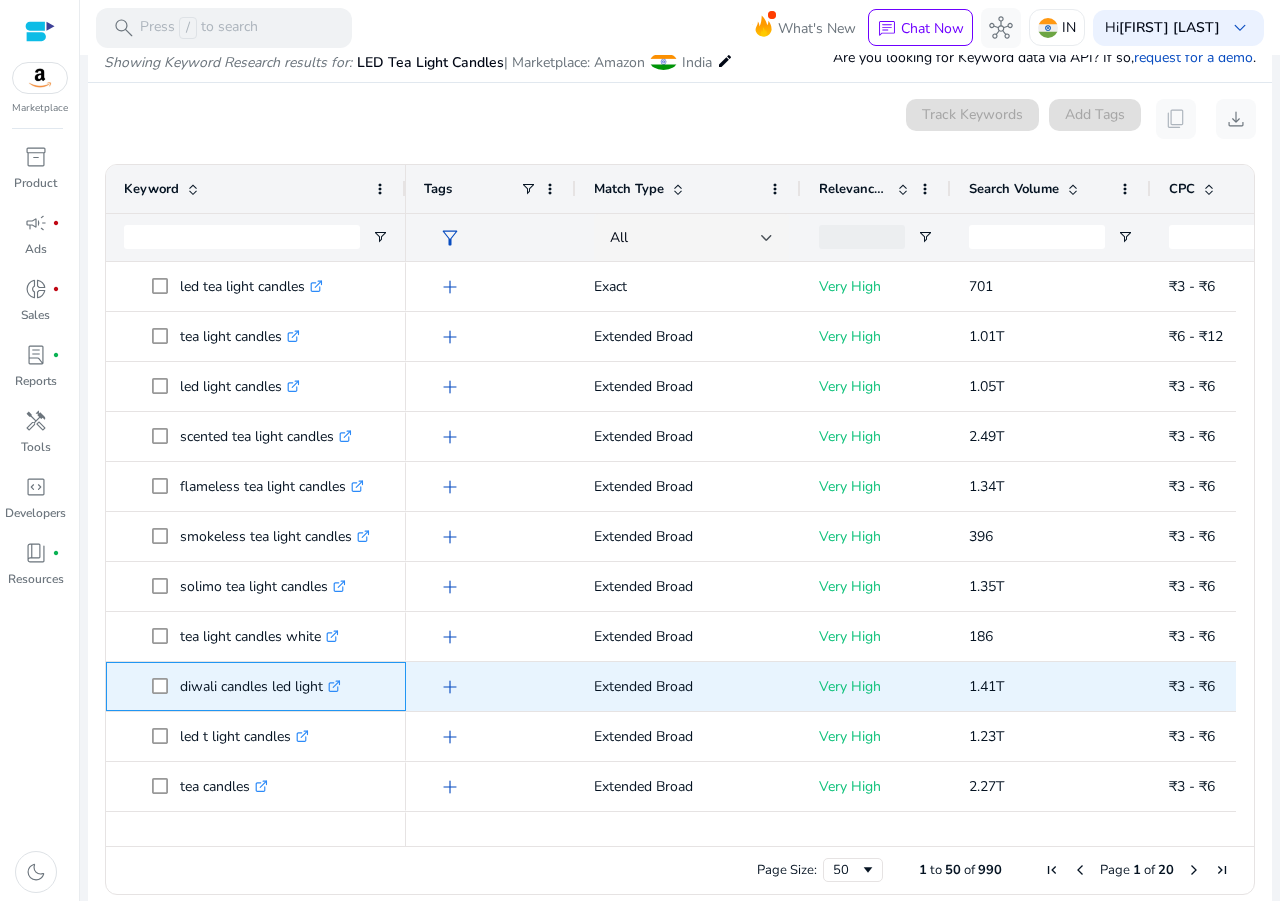 drag, startPoint x: 174, startPoint y: 679, endPoint x: 343, endPoint y: 692, distance: 169.49927 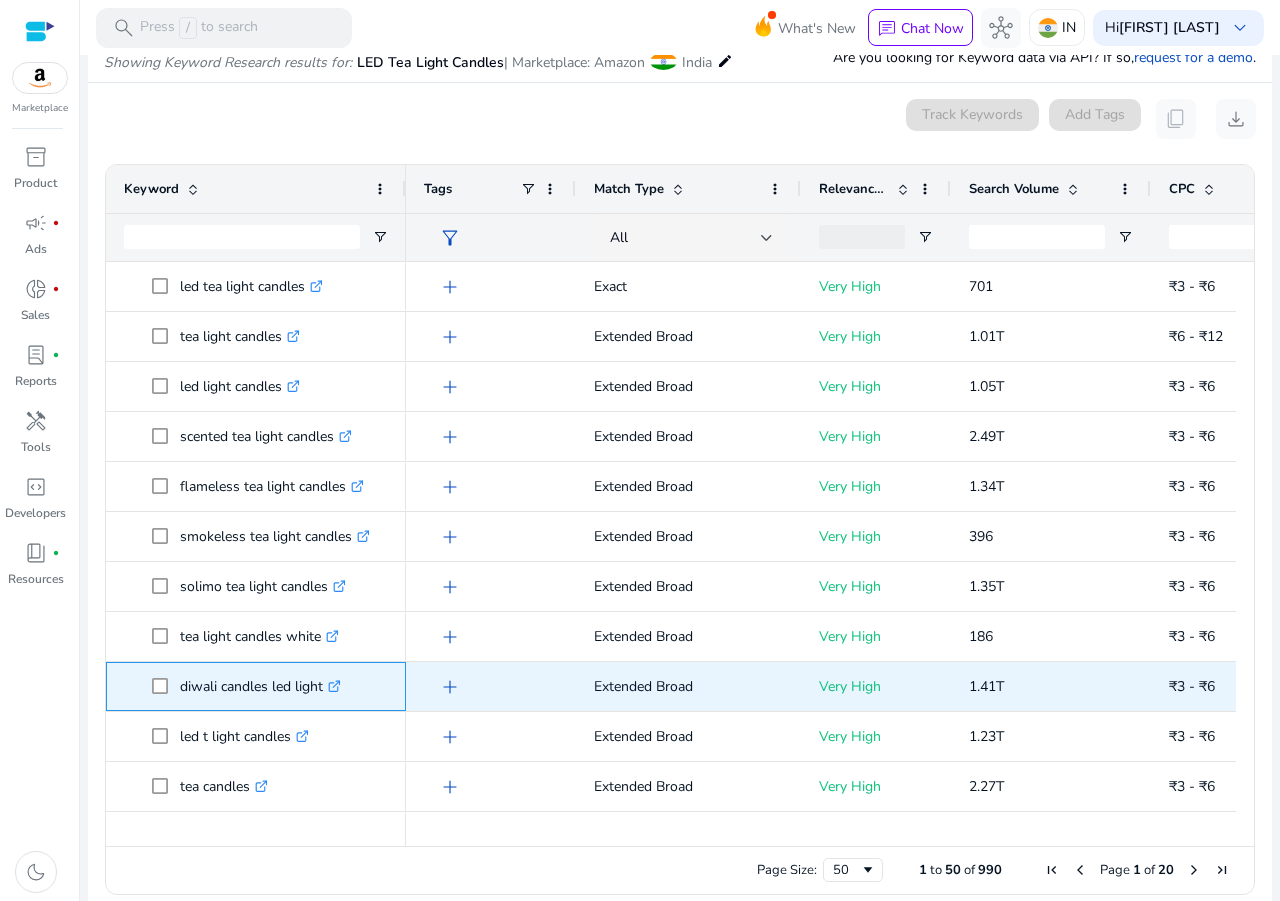 copy on "diwali candles led light" 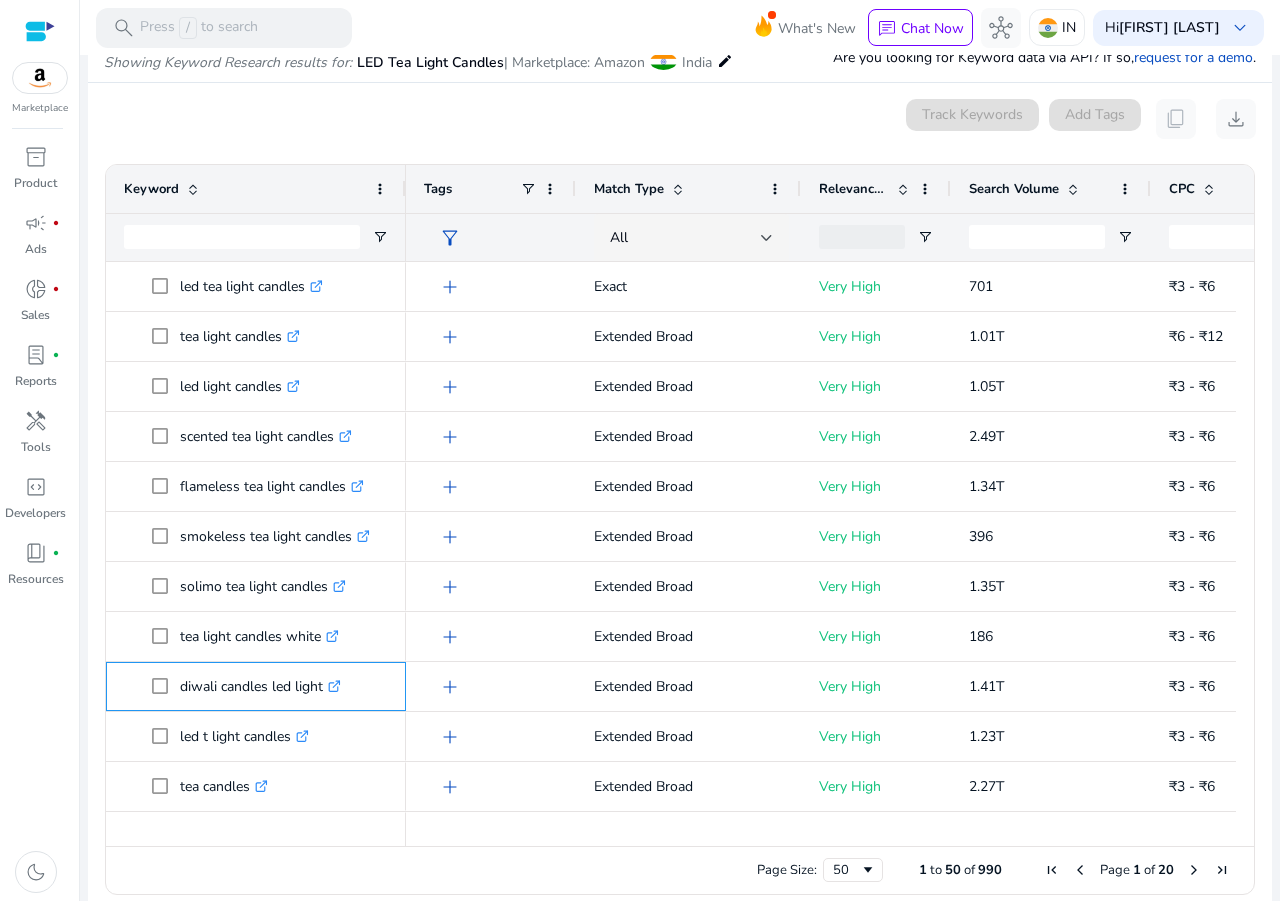 copy on "diwali candles led light" 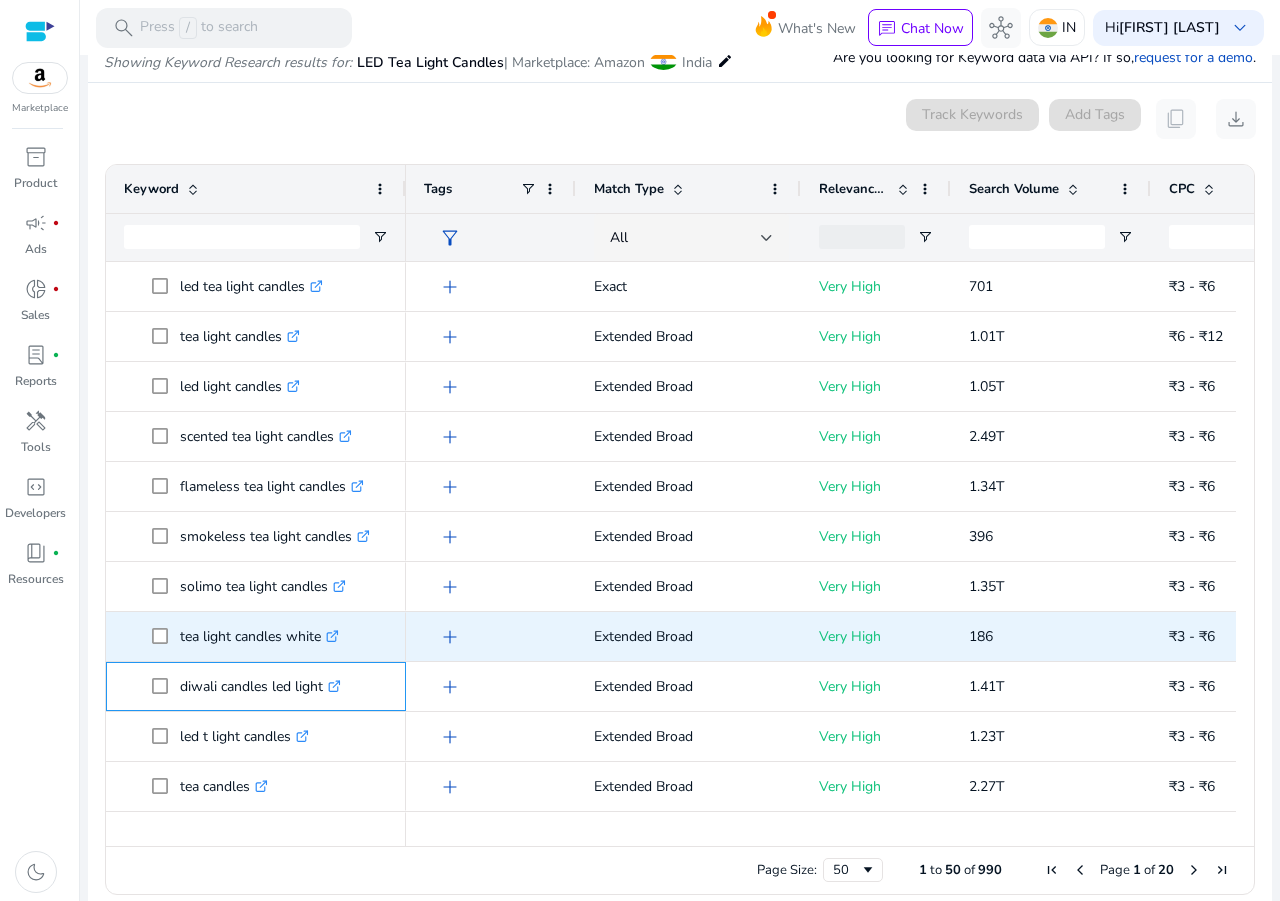 scroll, scrollTop: 252, scrollLeft: 0, axis: vertical 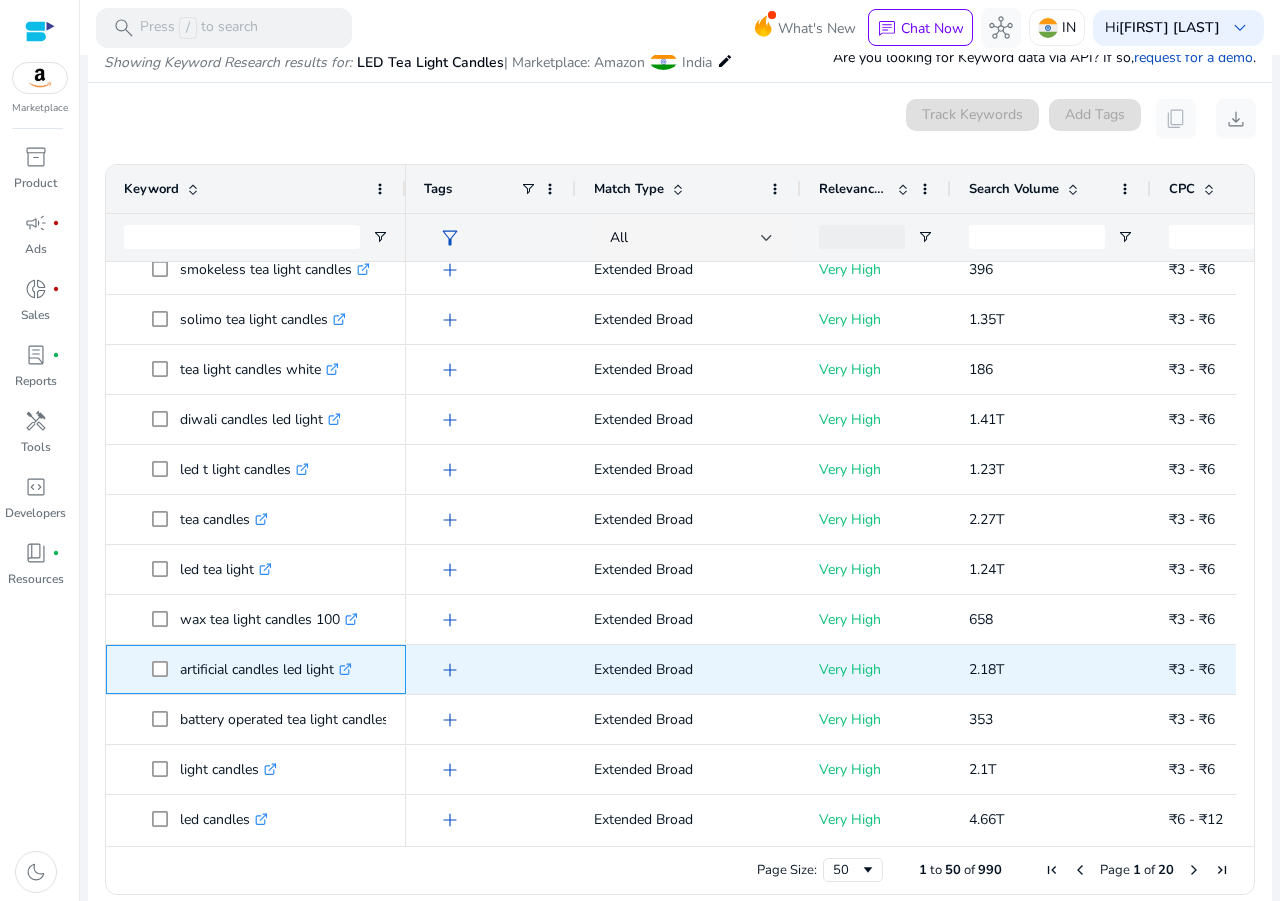 drag, startPoint x: 178, startPoint y: 662, endPoint x: 347, endPoint y: 679, distance: 169.85287 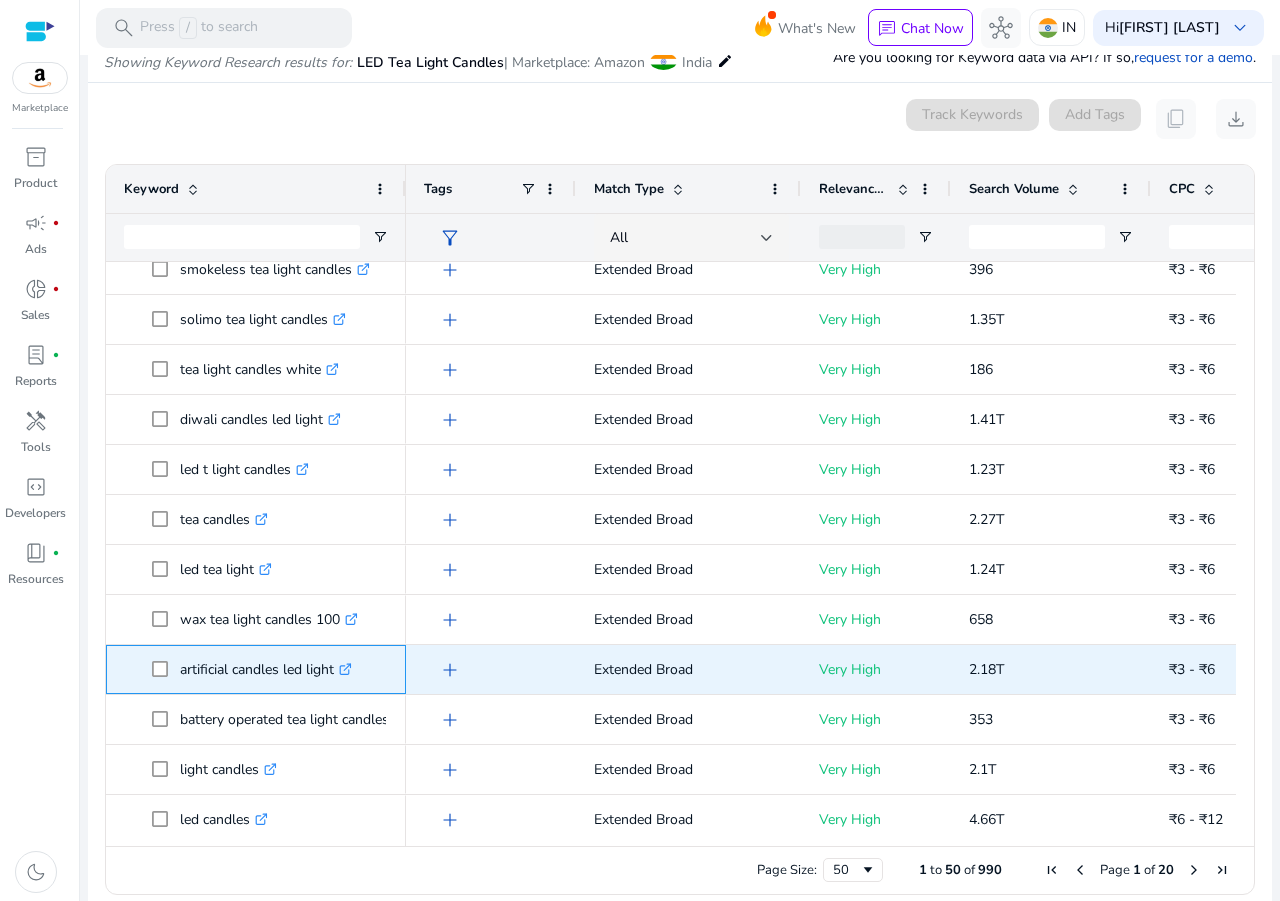 copy on "artificial candles led light" 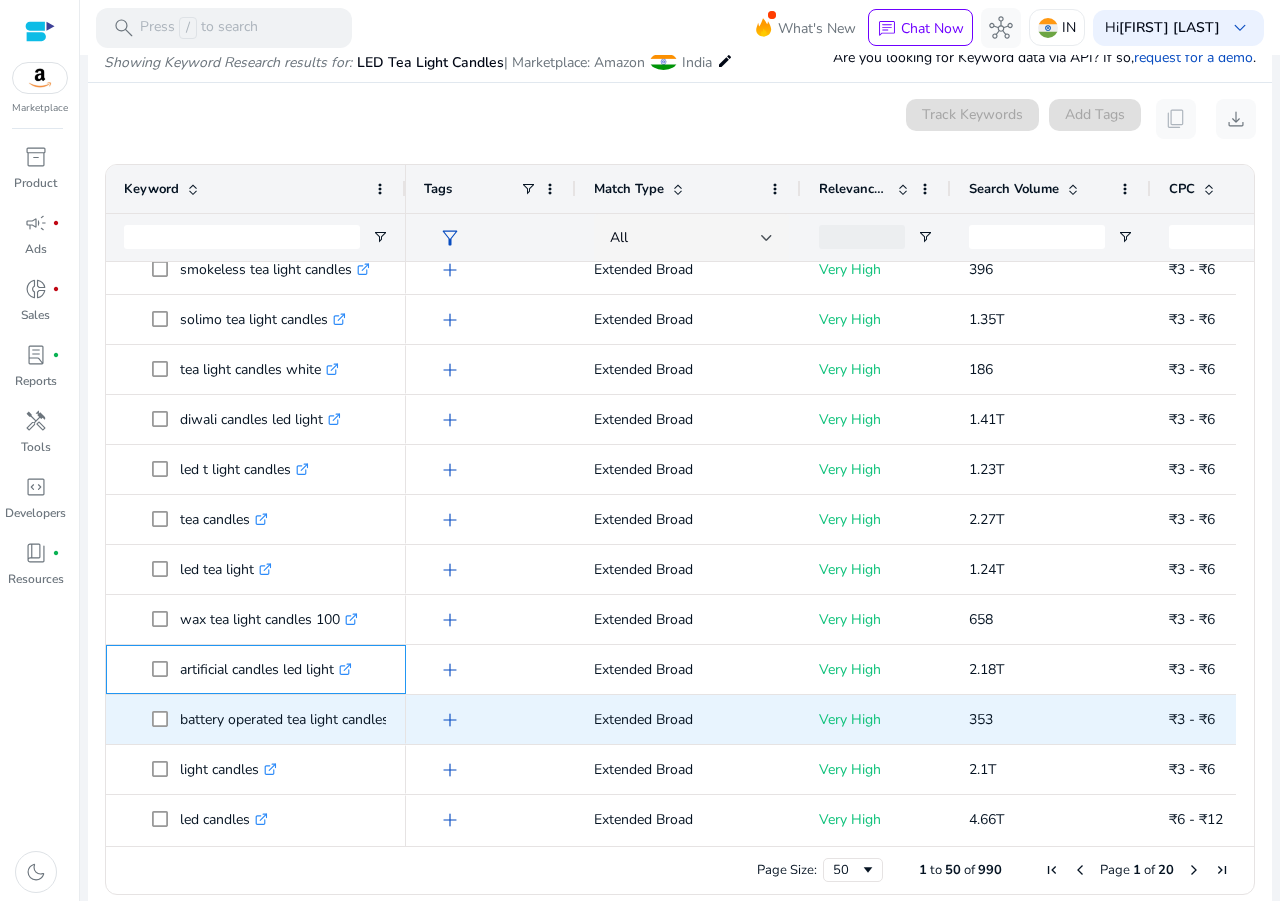 scroll, scrollTop: 467, scrollLeft: 0, axis: vertical 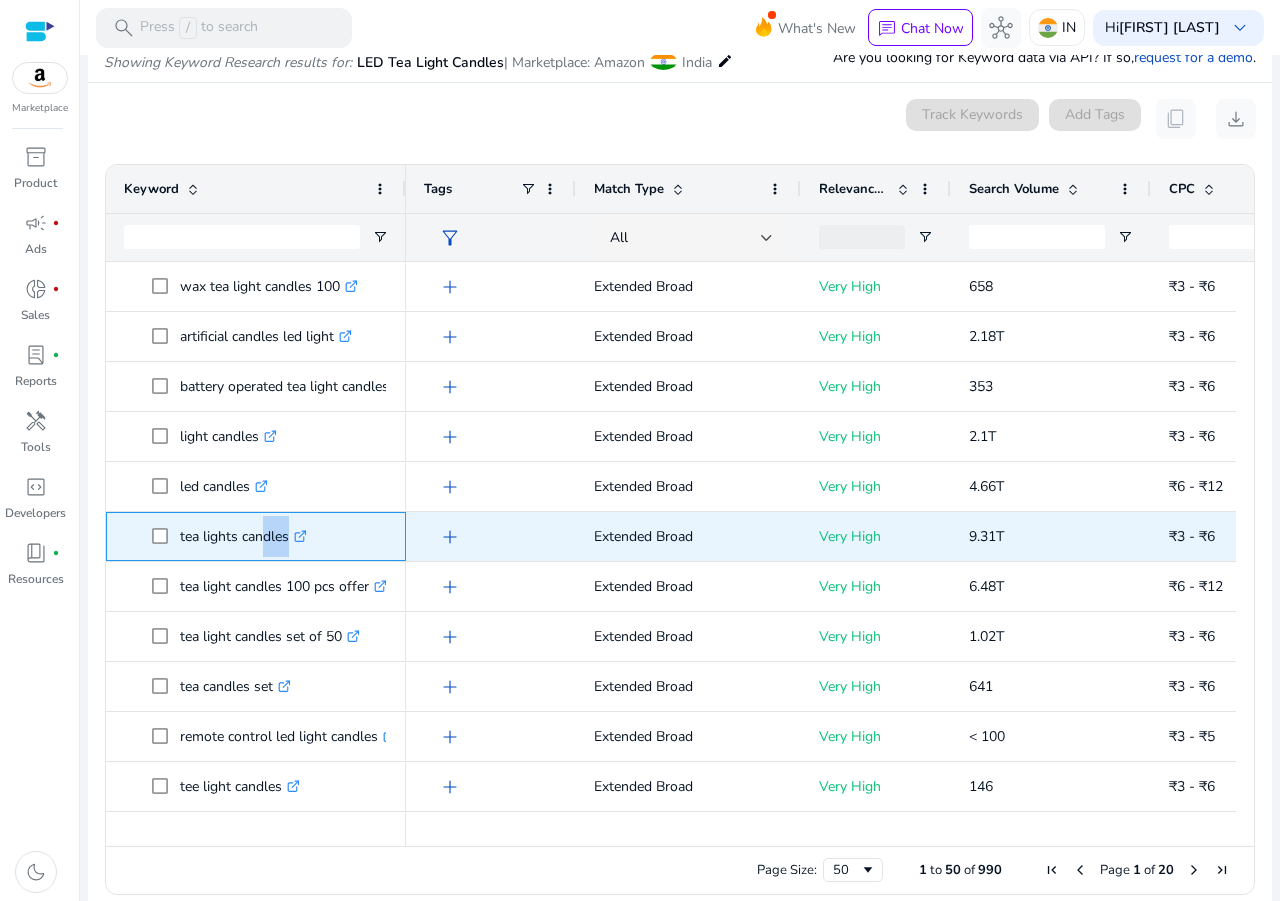 drag, startPoint x: 284, startPoint y: 526, endPoint x: 324, endPoint y: 517, distance: 41 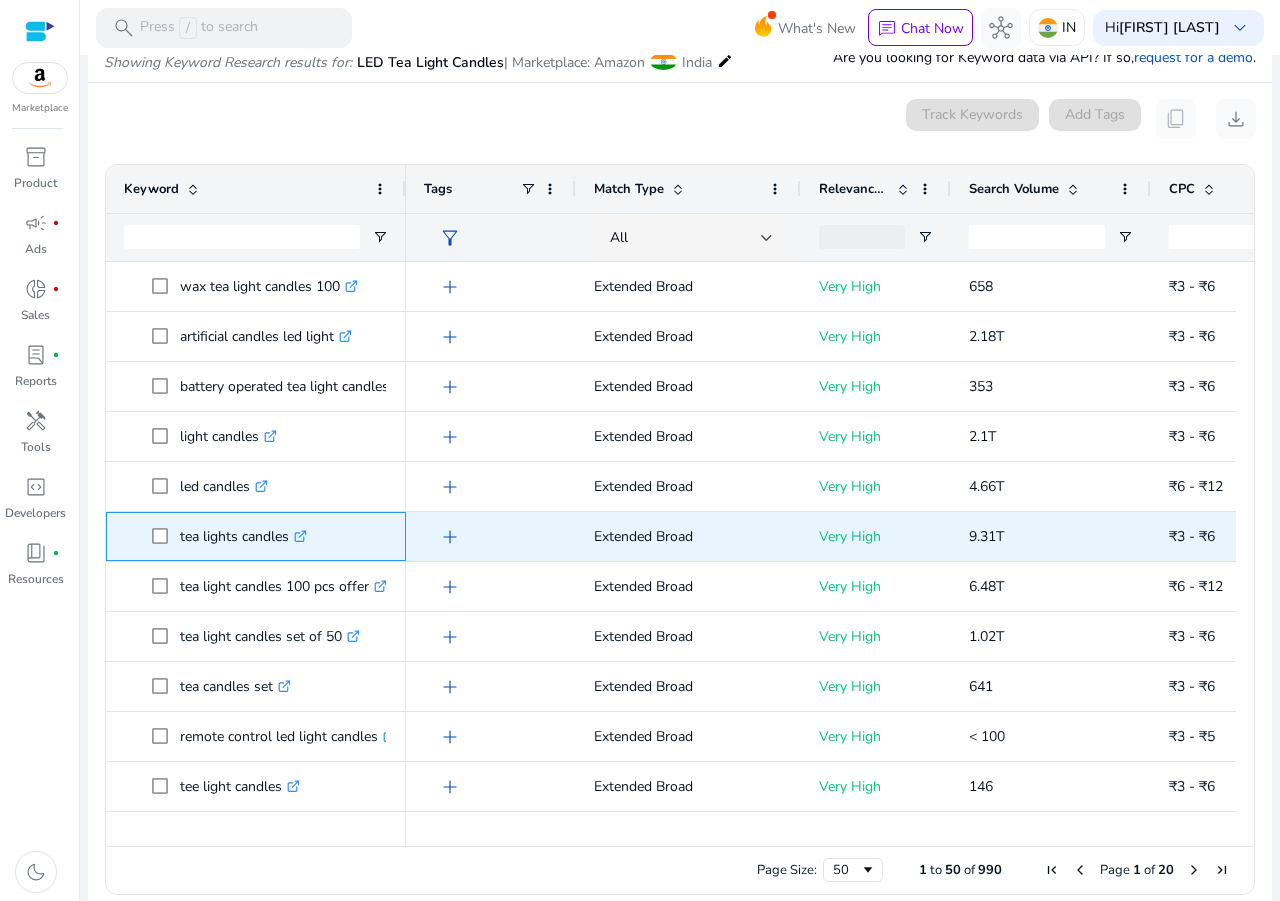 click at bounding box center [166, 536] 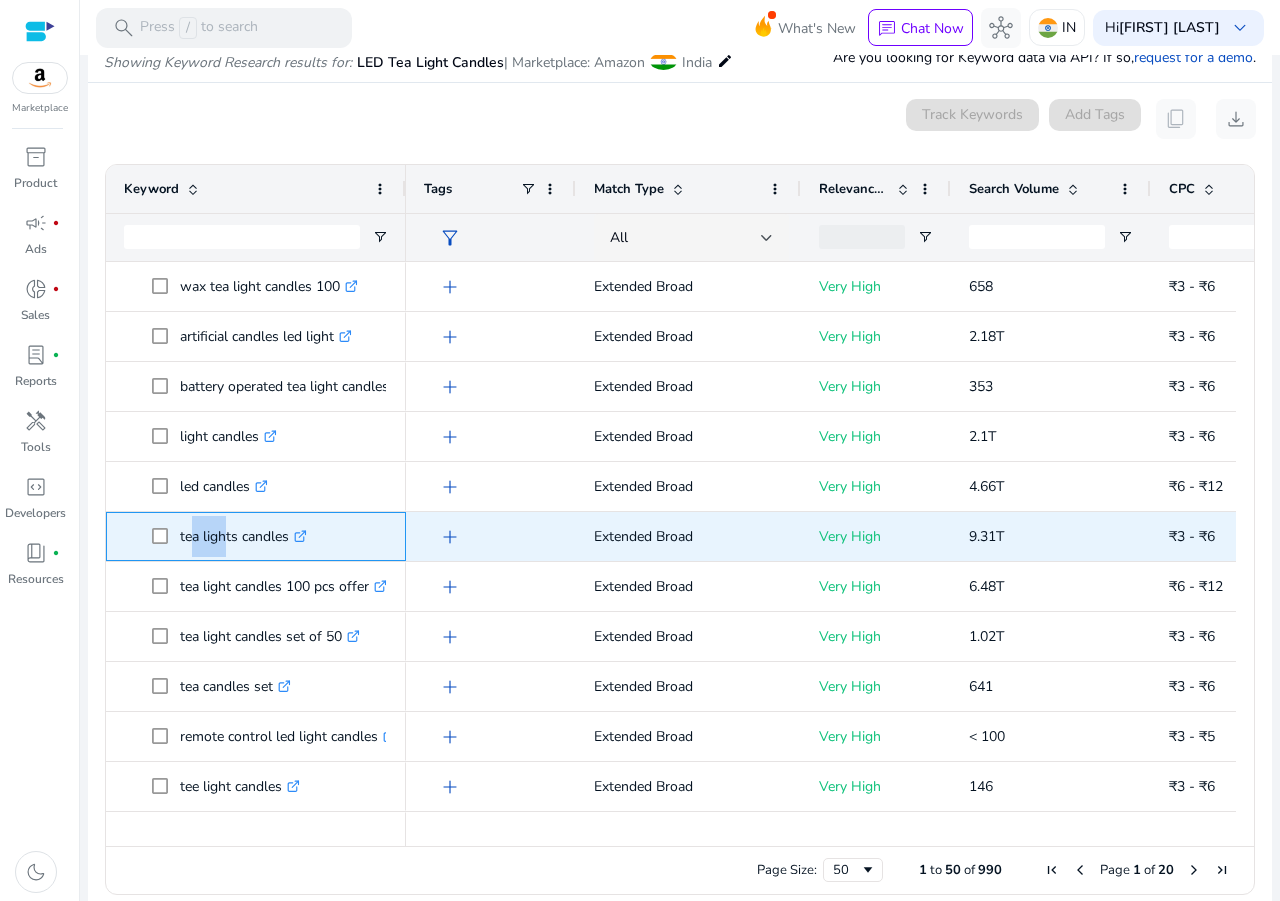 drag, startPoint x: 183, startPoint y: 529, endPoint x: 215, endPoint y: 530, distance: 32.01562 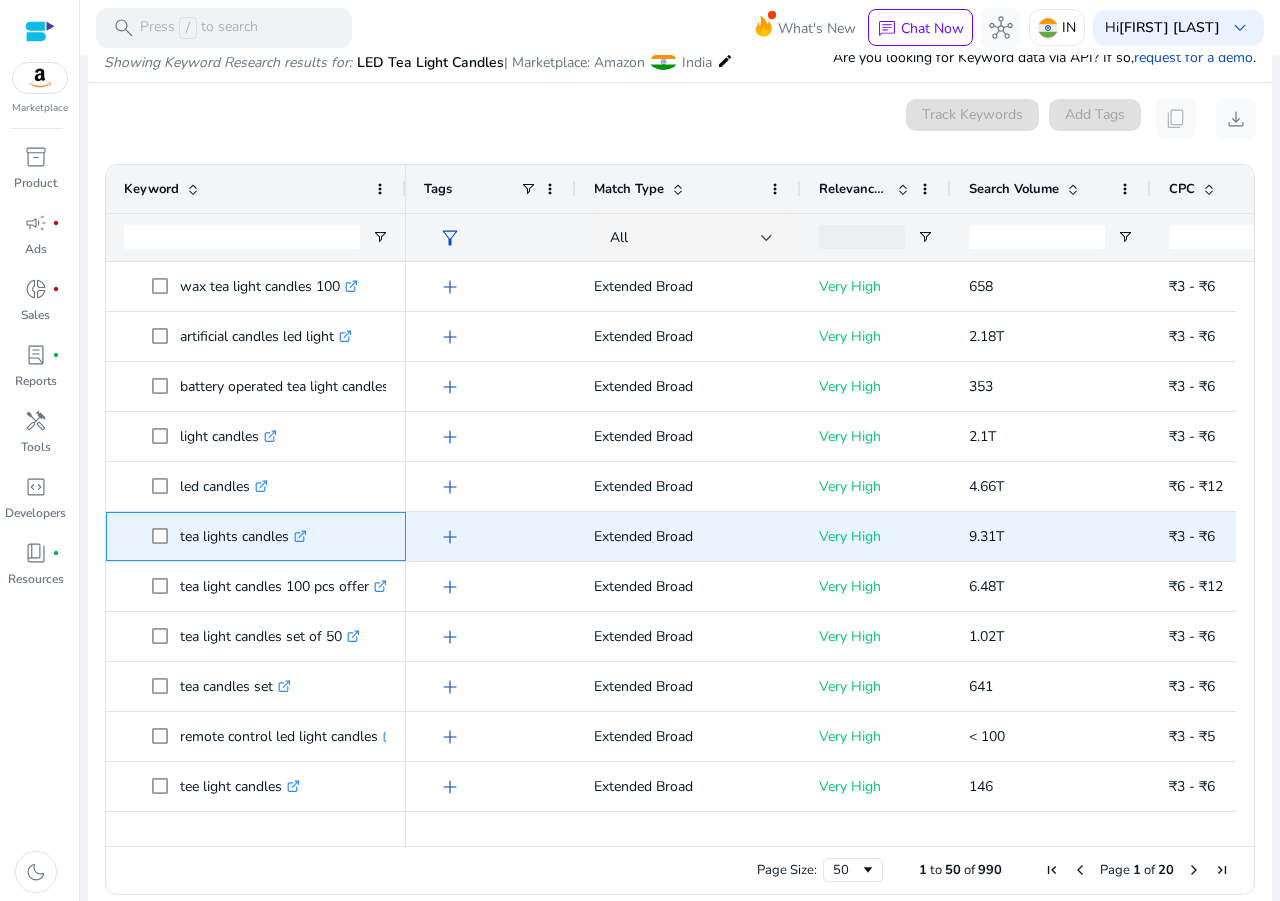 click at bounding box center [166, 536] 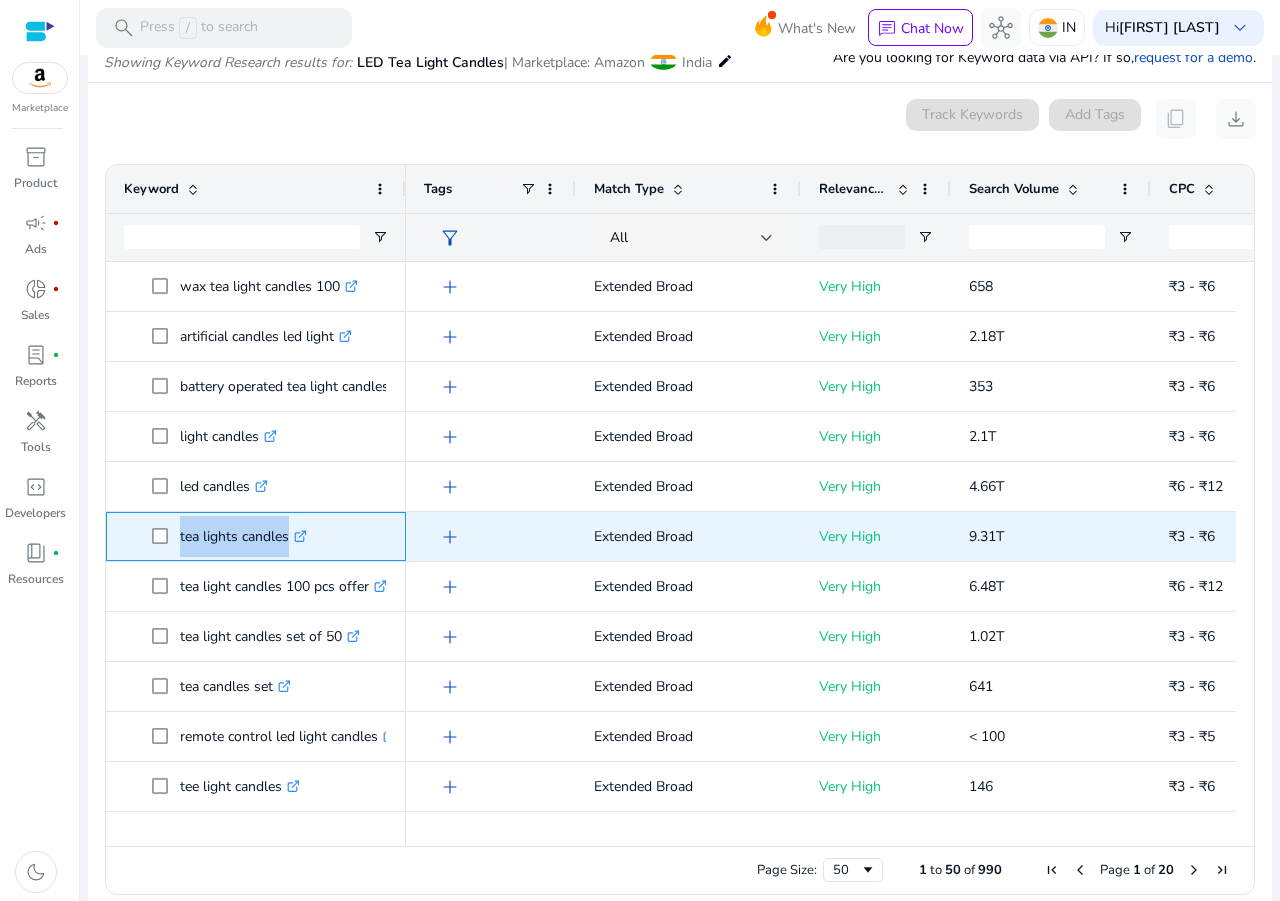 drag, startPoint x: 174, startPoint y: 533, endPoint x: 298, endPoint y: 550, distance: 125.1599 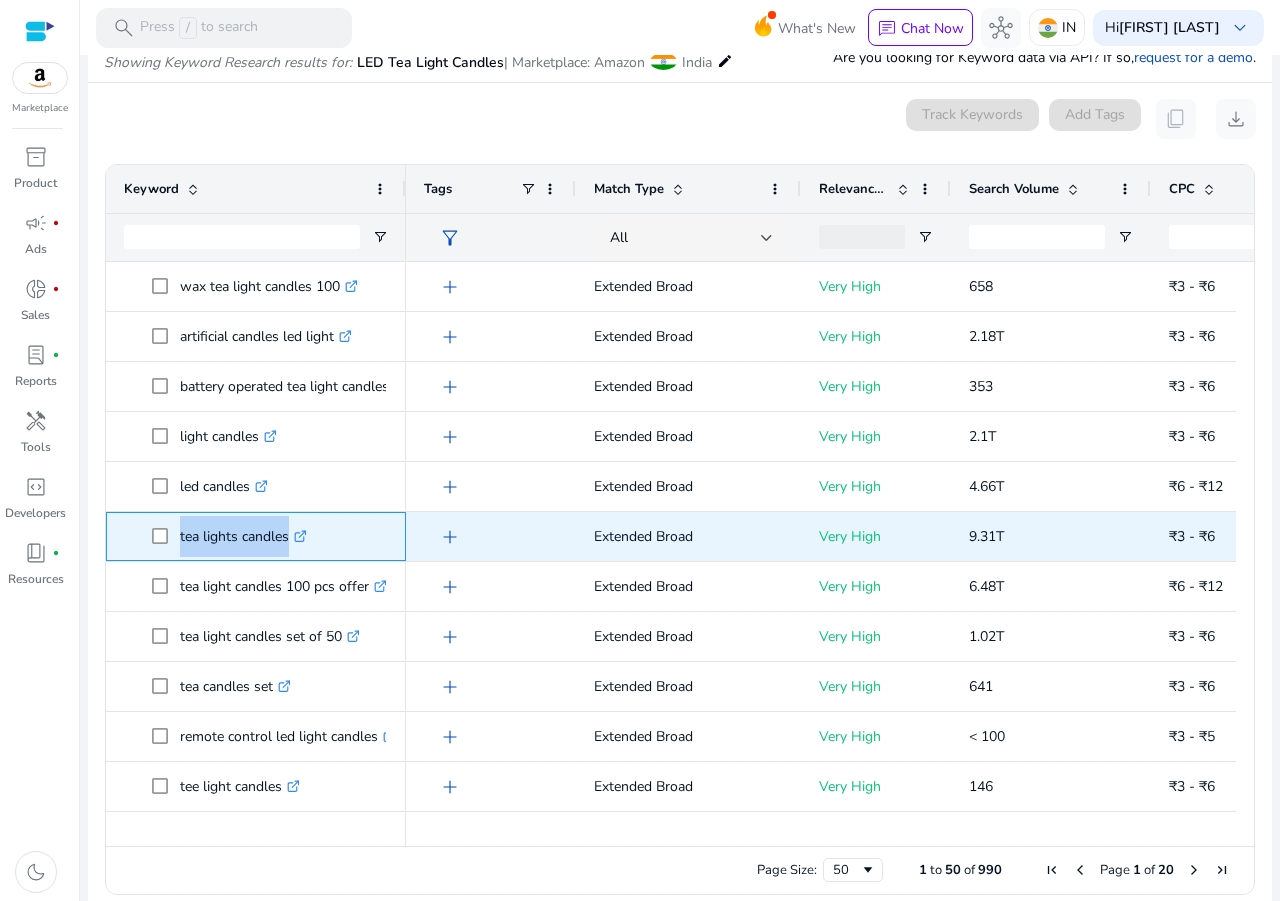 copy on "tea lights candles  .st0{fill:#2c8af8}" 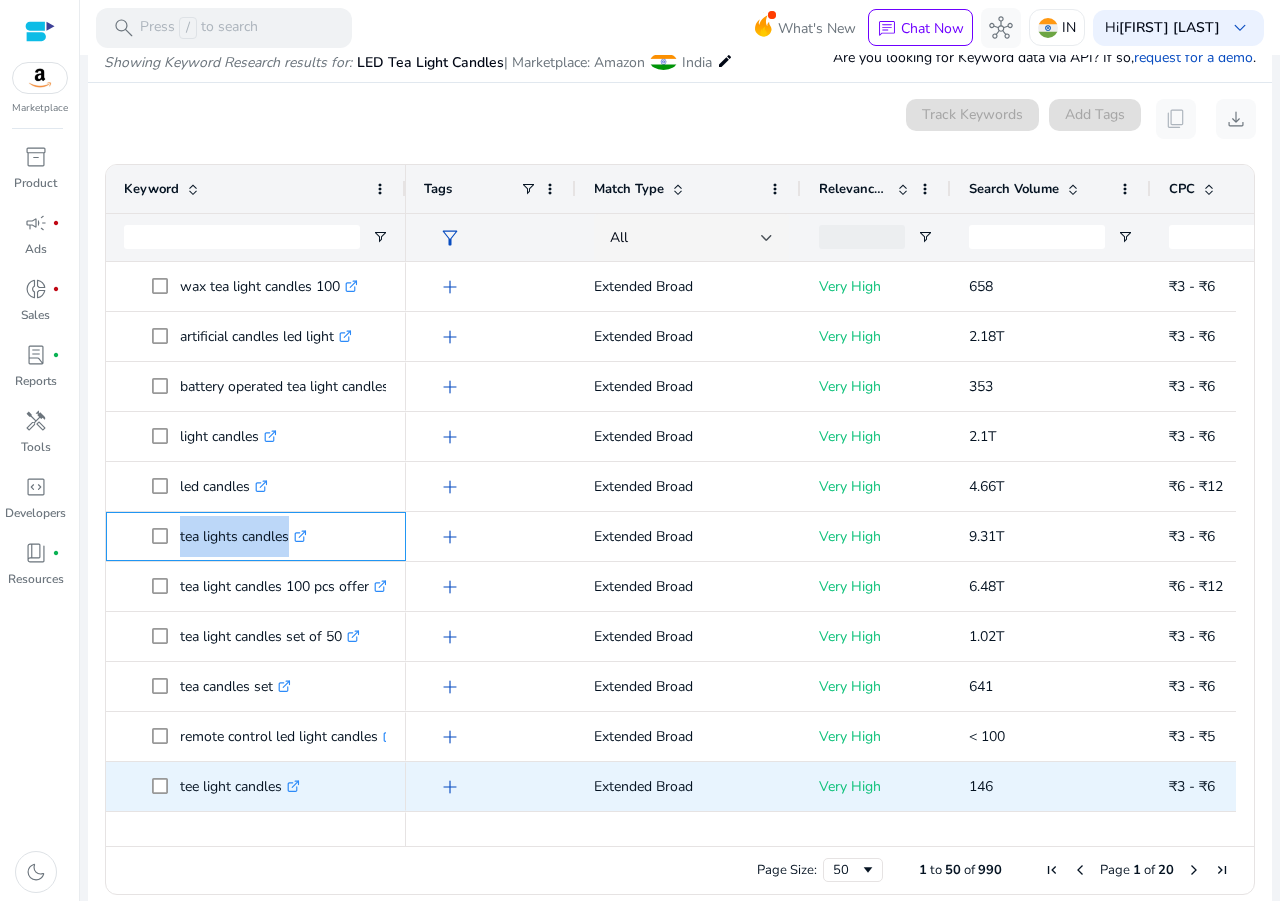 scroll, scrollTop: 885, scrollLeft: 0, axis: vertical 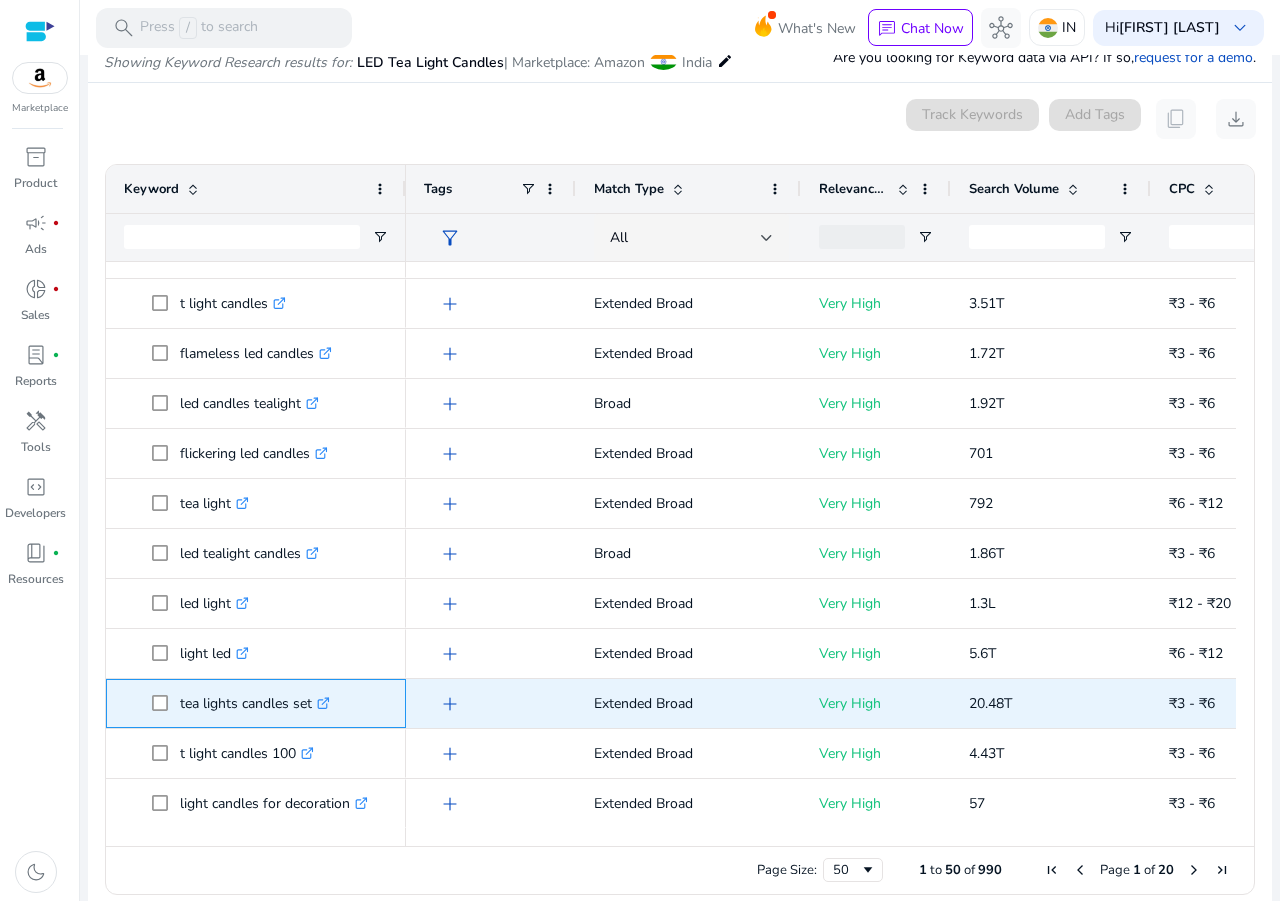 drag, startPoint x: 312, startPoint y: 698, endPoint x: 178, endPoint y: 701, distance: 134.03358 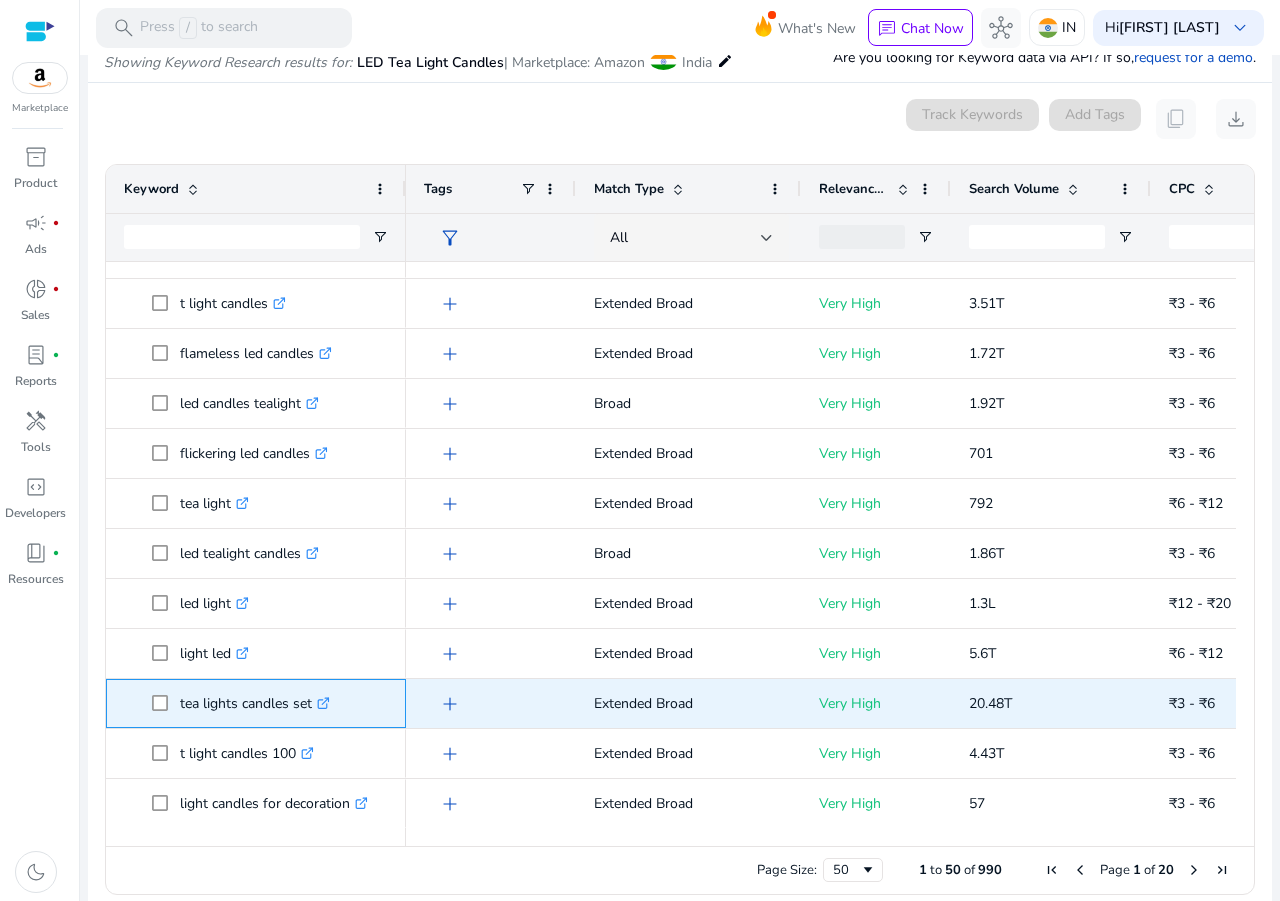 copy on "tea lights candles set" 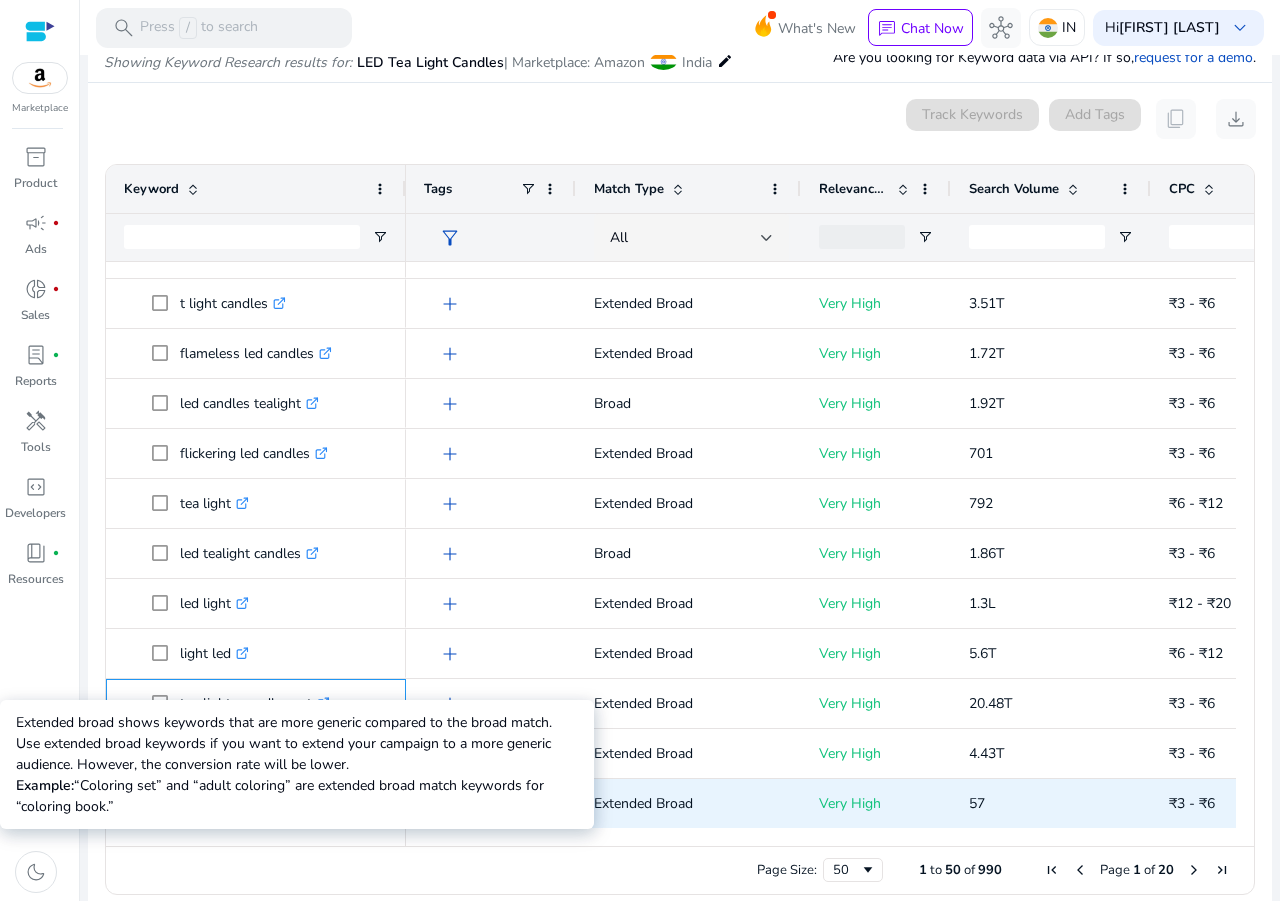 scroll, scrollTop: 1443, scrollLeft: 0, axis: vertical 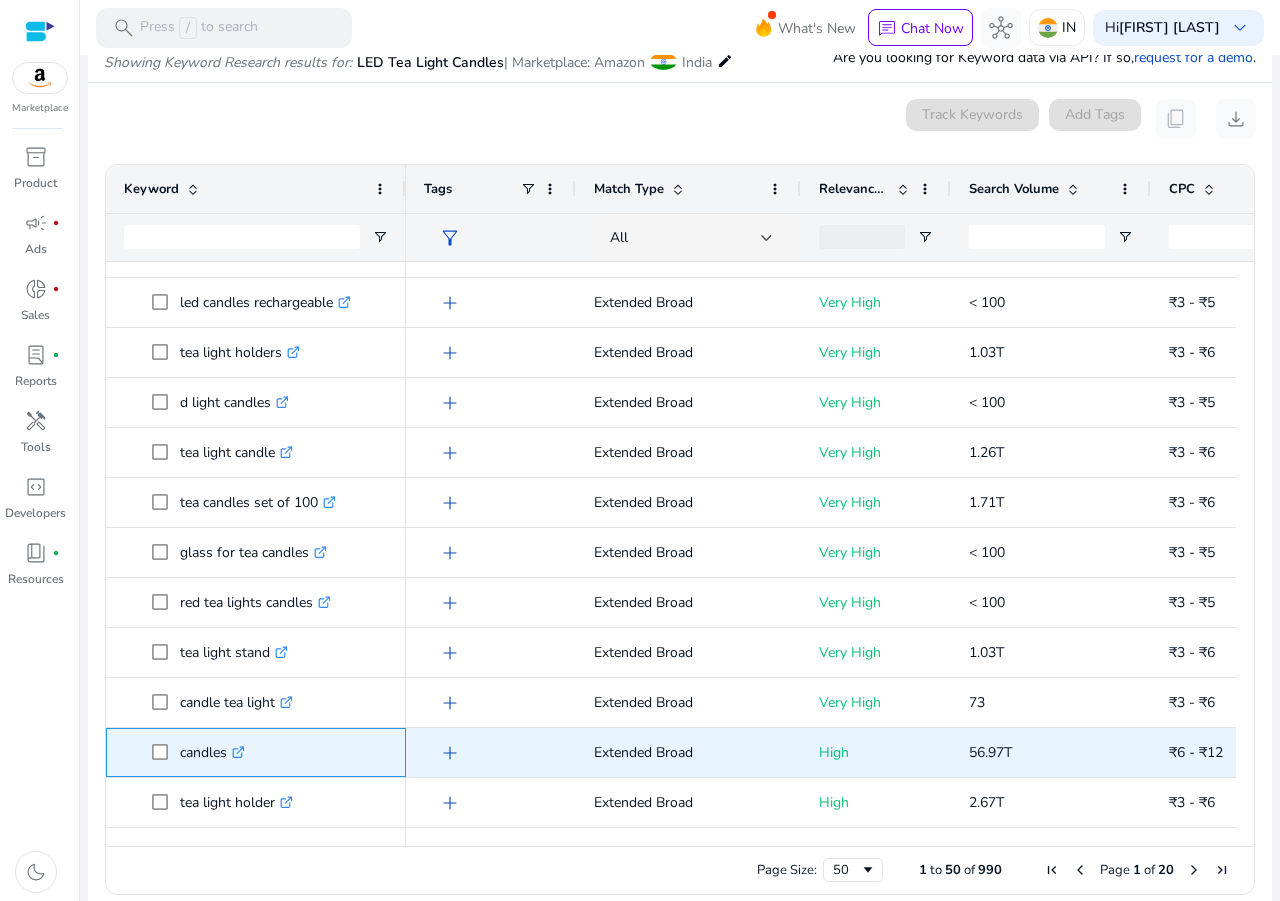 drag, startPoint x: 225, startPoint y: 747, endPoint x: 181, endPoint y: 754, distance: 44.553337 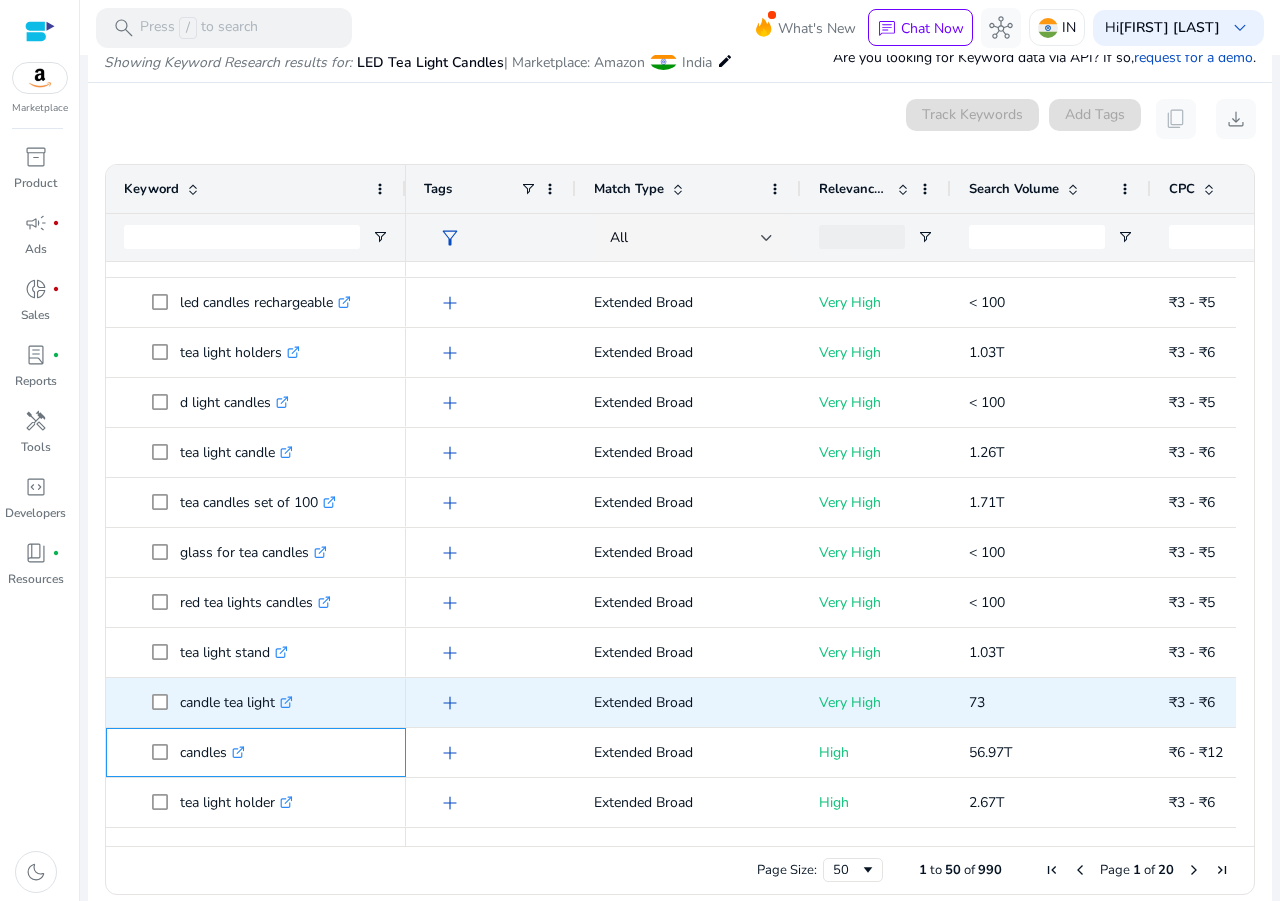 copy on "candles" 